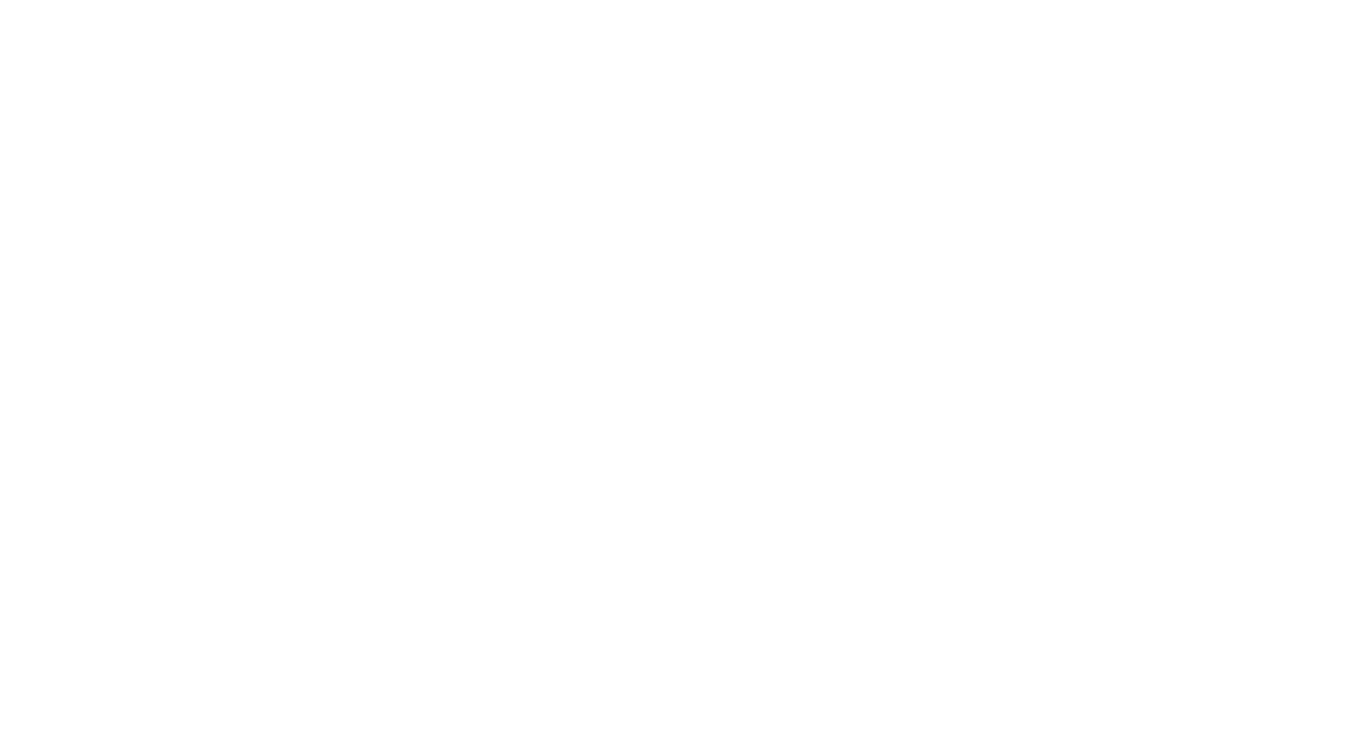 scroll, scrollTop: 0, scrollLeft: 0, axis: both 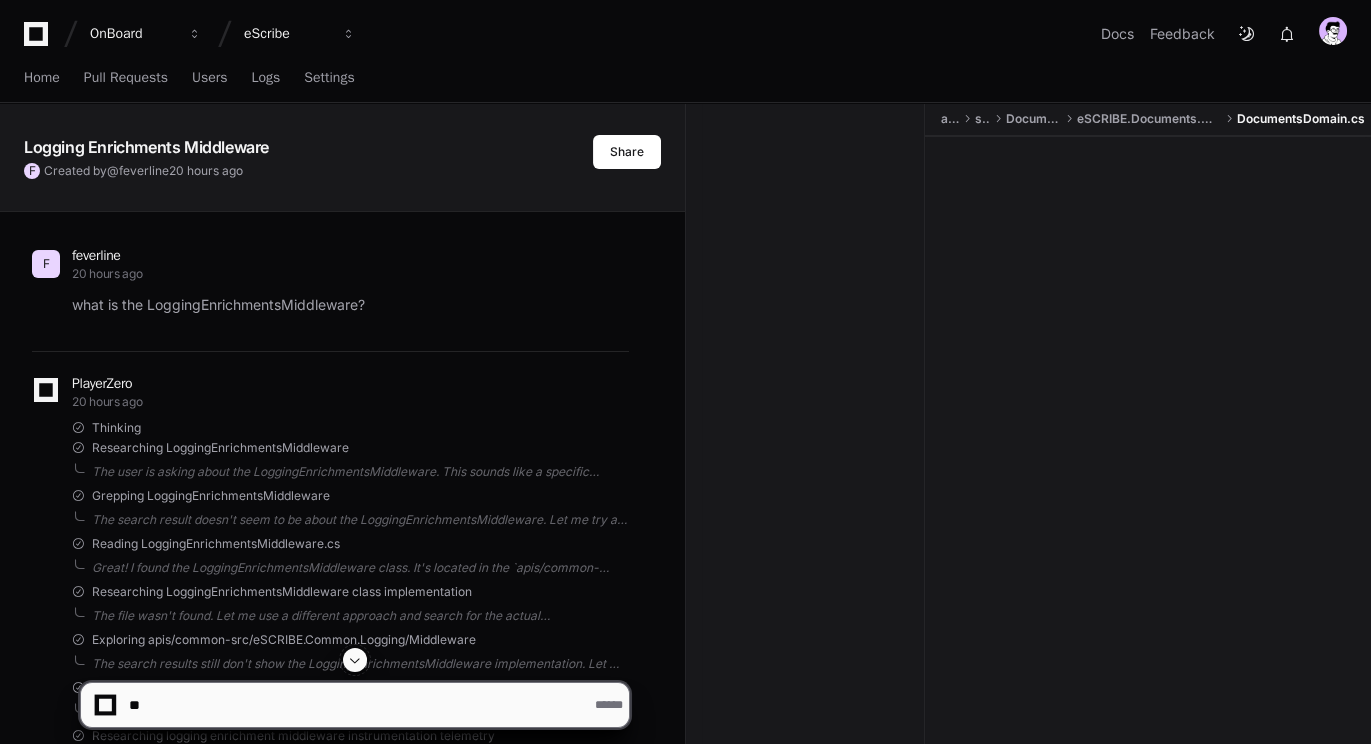 click on "what is the LoggingEnrichmentsMiddleware?" 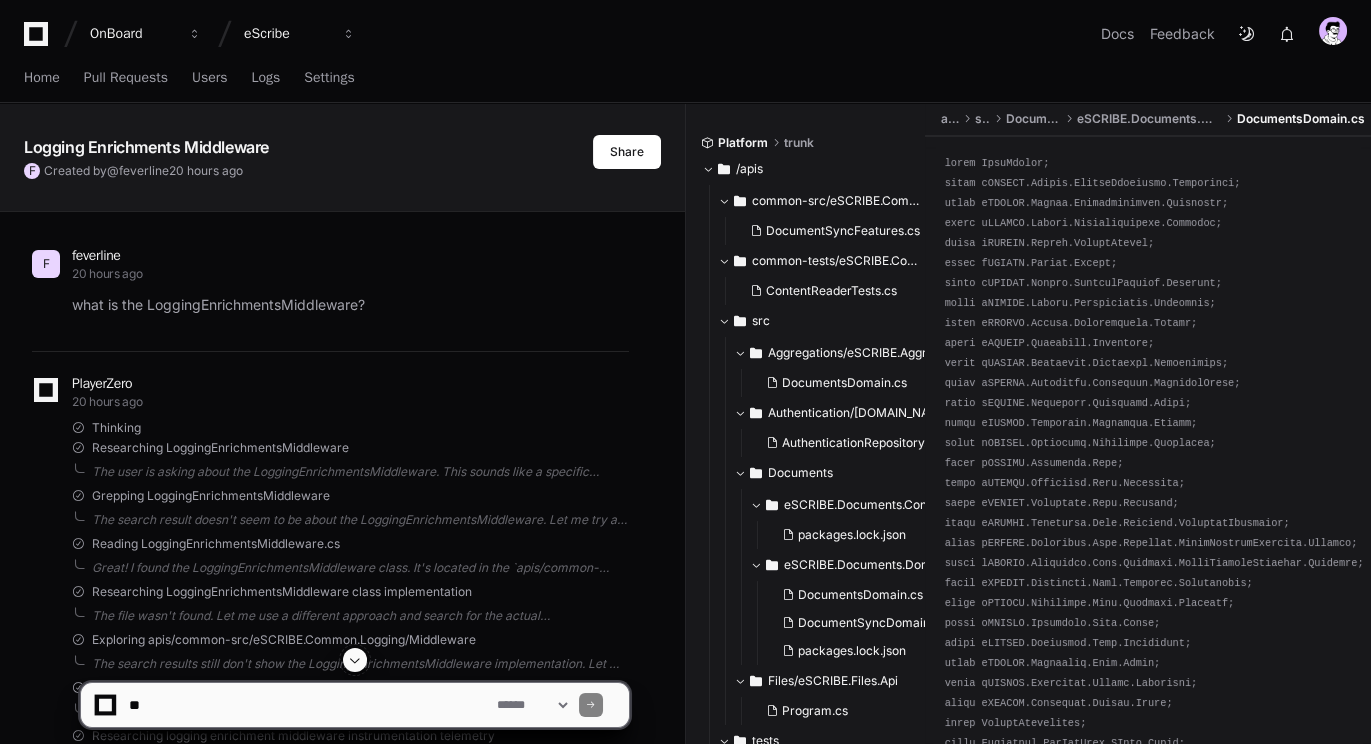 click on "what is the LoggingEnrichmentsMiddleware?" 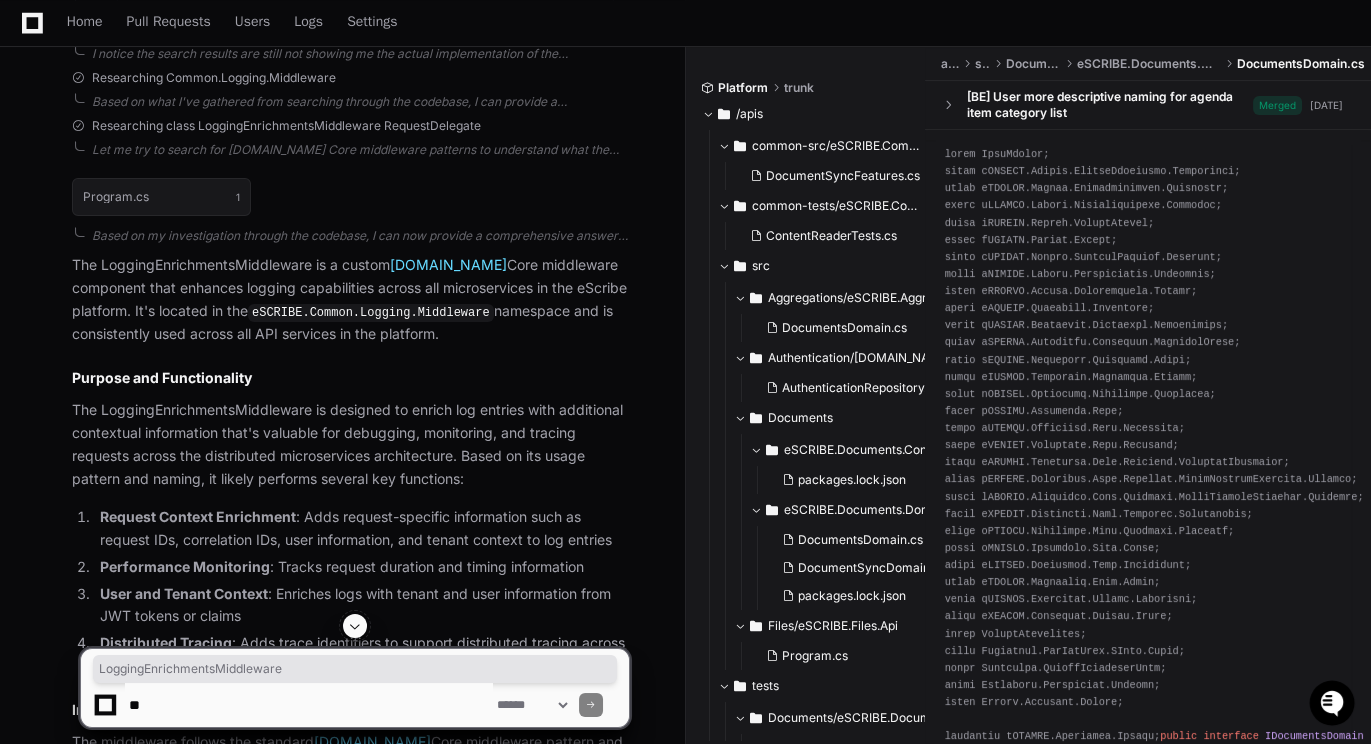 scroll, scrollTop: 1100, scrollLeft: 0, axis: vertical 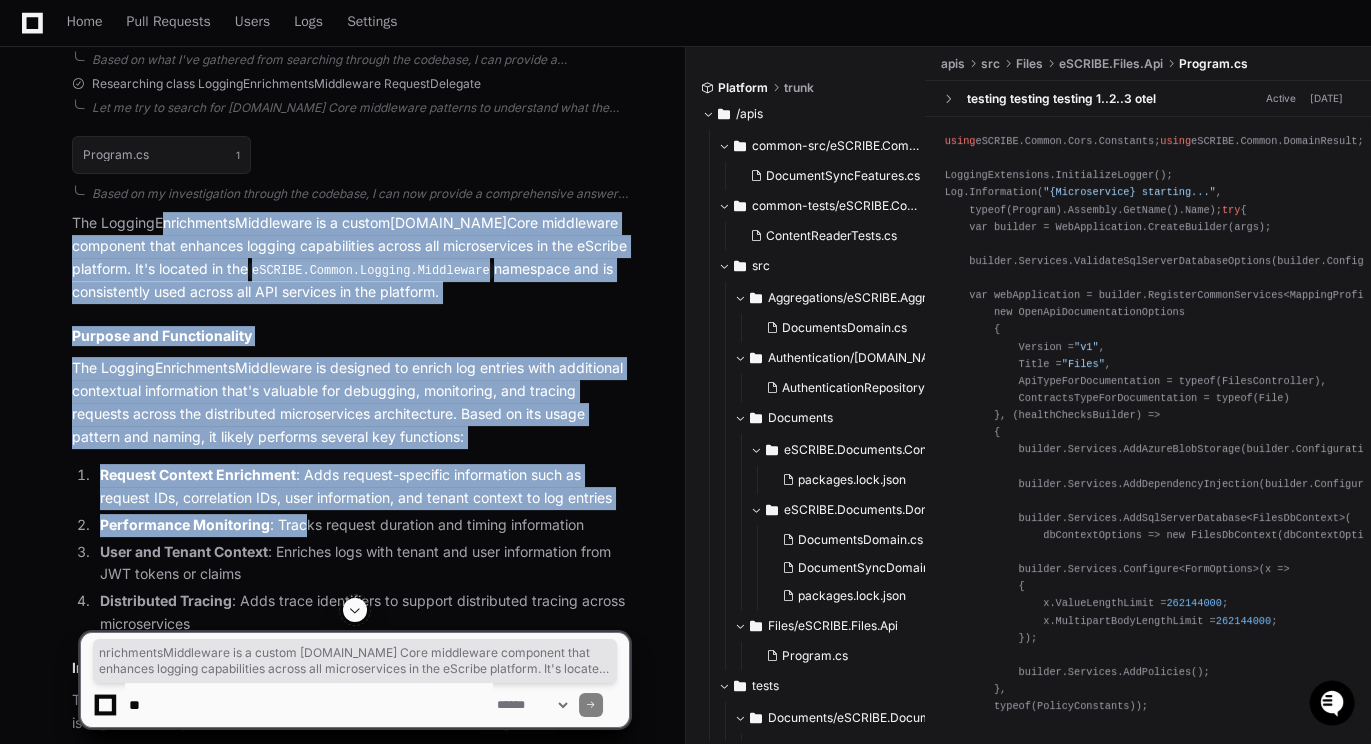 drag, startPoint x: 165, startPoint y: 222, endPoint x: 302, endPoint y: 529, distance: 336.1815 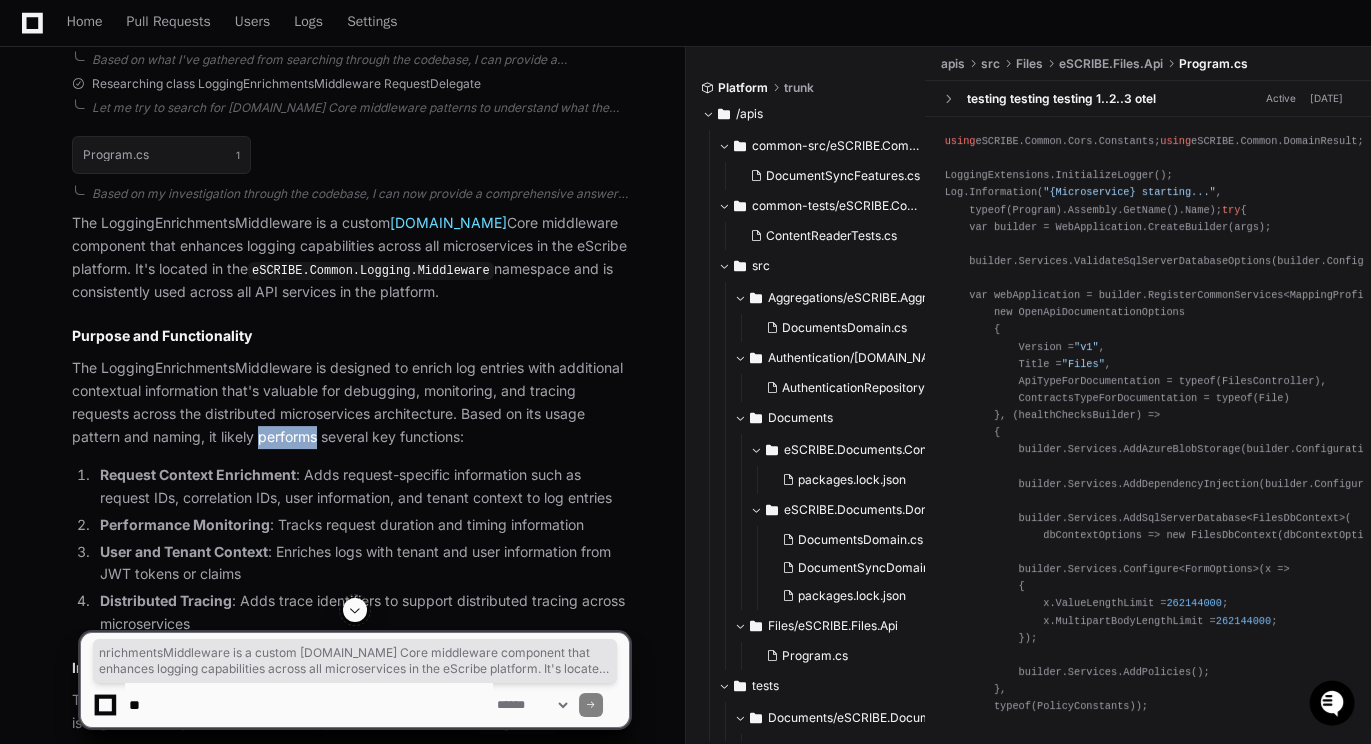 click on "The LoggingEnrichmentsMiddleware is designed to enrich log entries with additional contextual information that's valuable for debugging, monitoring, and tracing requests across the distributed microservices architecture. Based on its usage pattern and naming, it likely performs several key functions:" 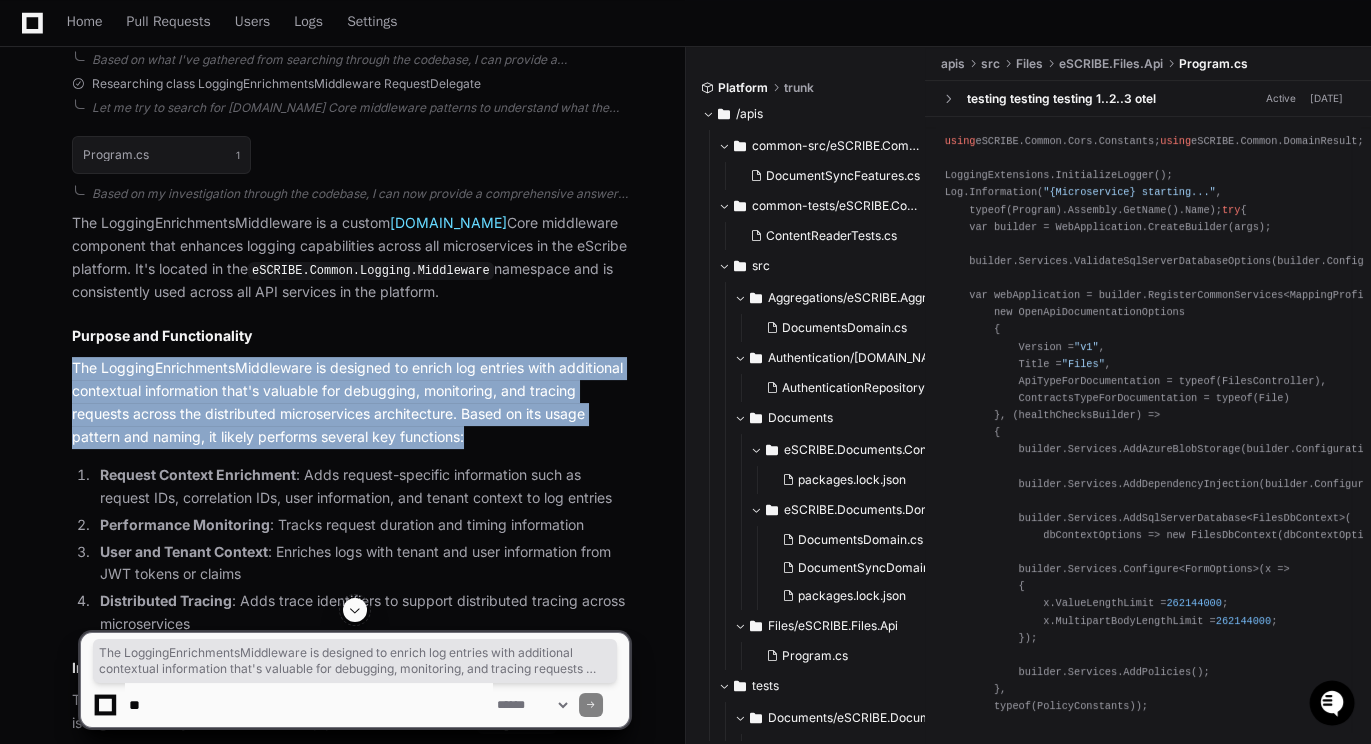 click on "The LoggingEnrichmentsMiddleware is designed to enrich log entries with additional contextual information that's valuable for debugging, monitoring, and tracing requests across the distributed microservices architecture. Based on its usage pattern and naming, it likely performs several key functions:" 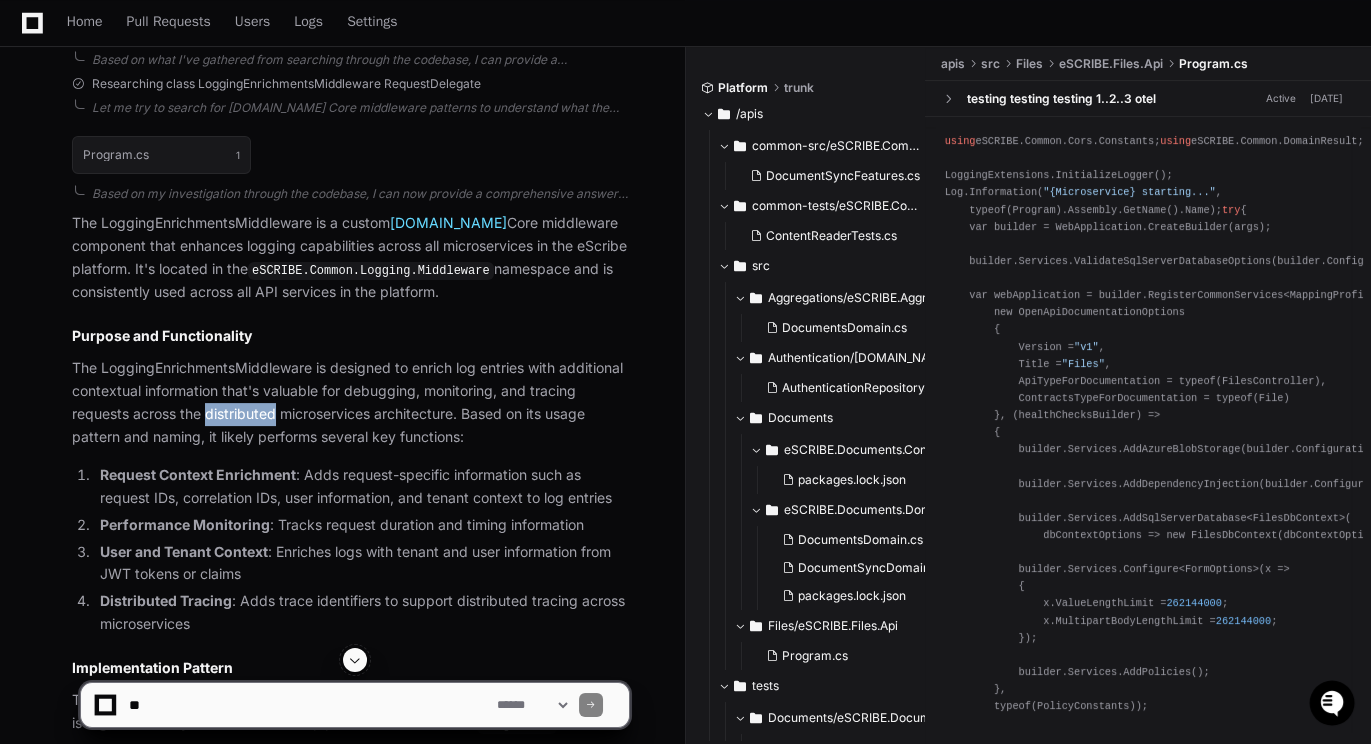 click on "The LoggingEnrichmentsMiddleware is designed to enrich log entries with additional contextual information that's valuable for debugging, monitoring, and tracing requests across the distributed microservices architecture. Based on its usage pattern and naming, it likely performs several key functions:" 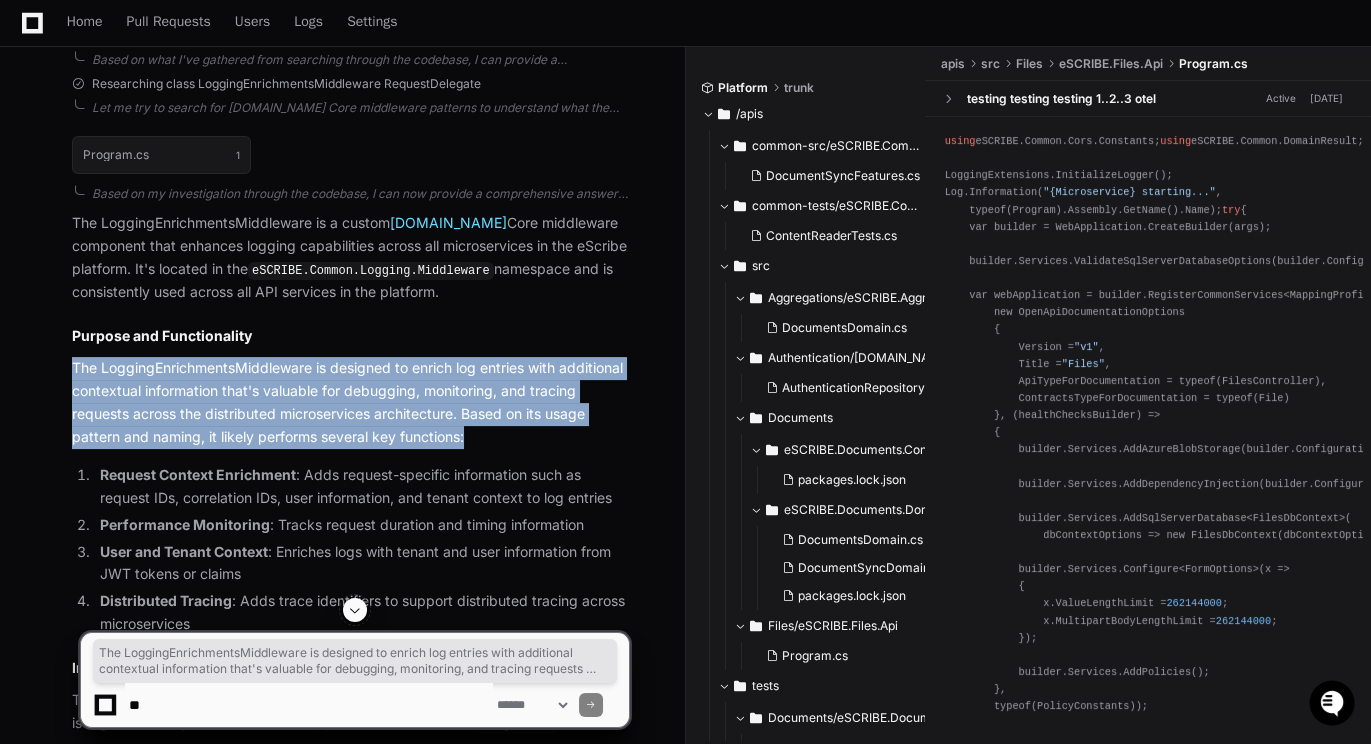 click on "The LoggingEnrichmentsMiddleware is designed to enrich log entries with additional contextual information that's valuable for debugging, monitoring, and tracing requests across the distributed microservices architecture. Based on its usage pattern and naming, it likely performs several key functions:" 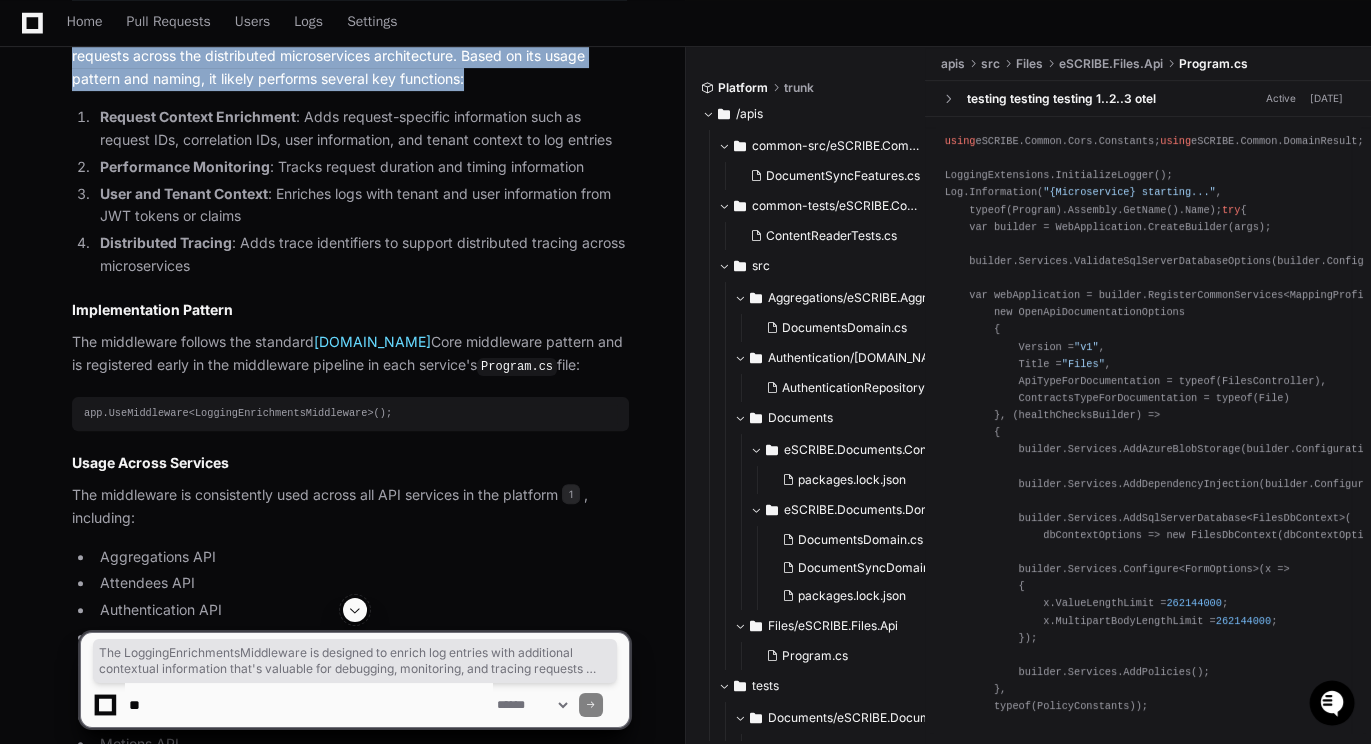 scroll, scrollTop: 1456, scrollLeft: 0, axis: vertical 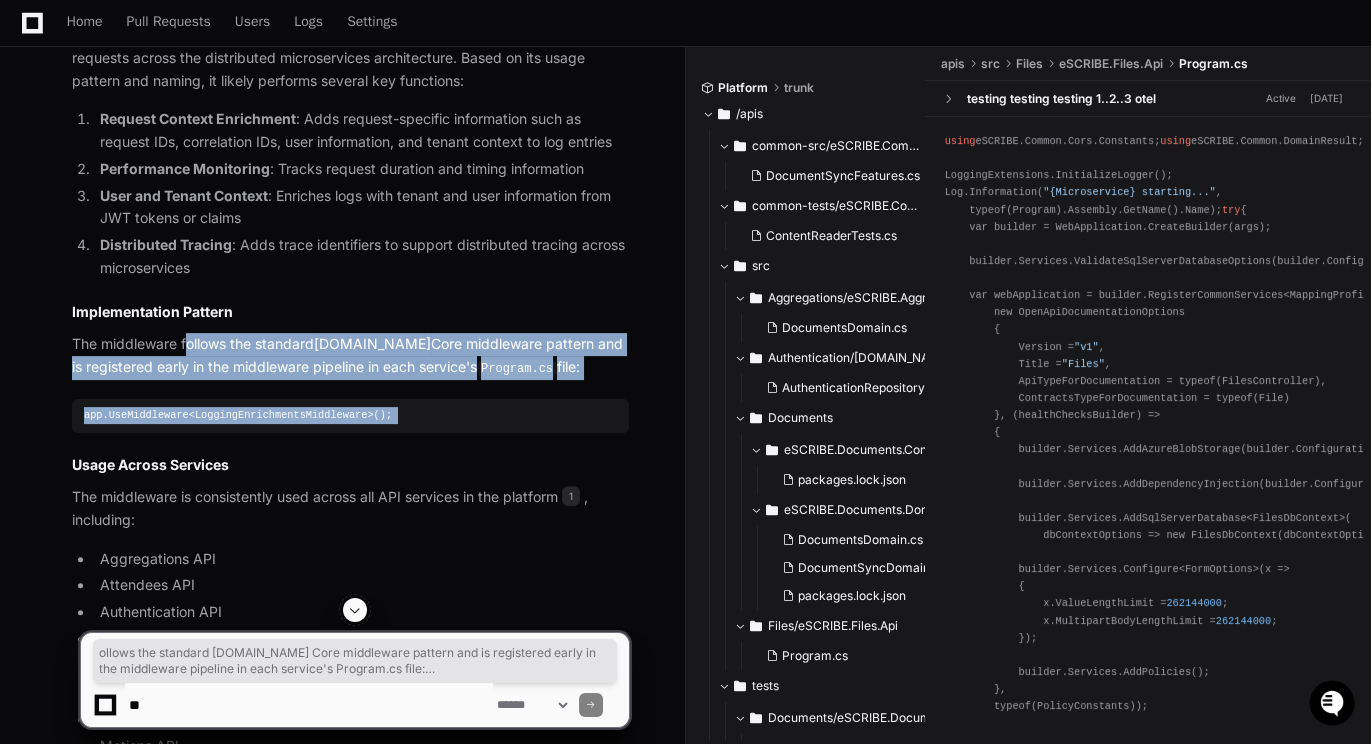 drag, startPoint x: 188, startPoint y: 344, endPoint x: 260, endPoint y: 451, distance: 128.969 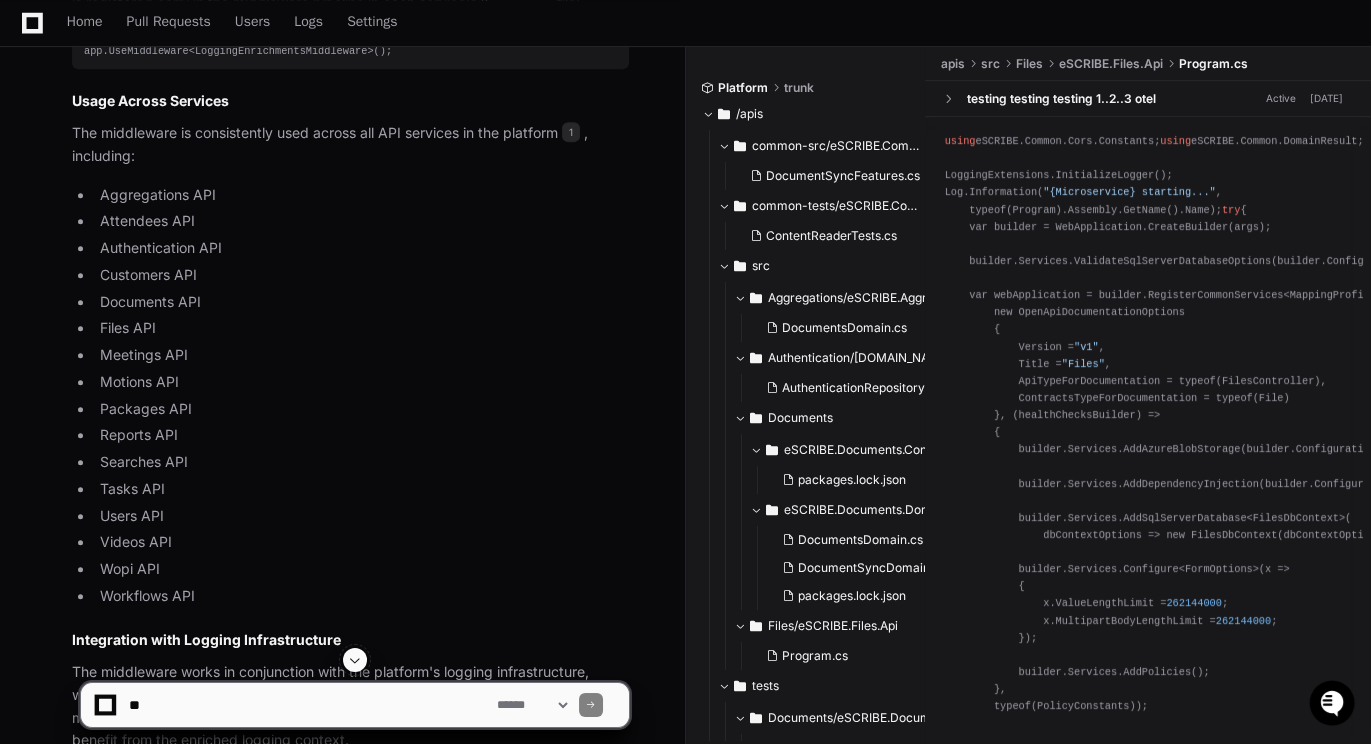 scroll, scrollTop: 1827, scrollLeft: 0, axis: vertical 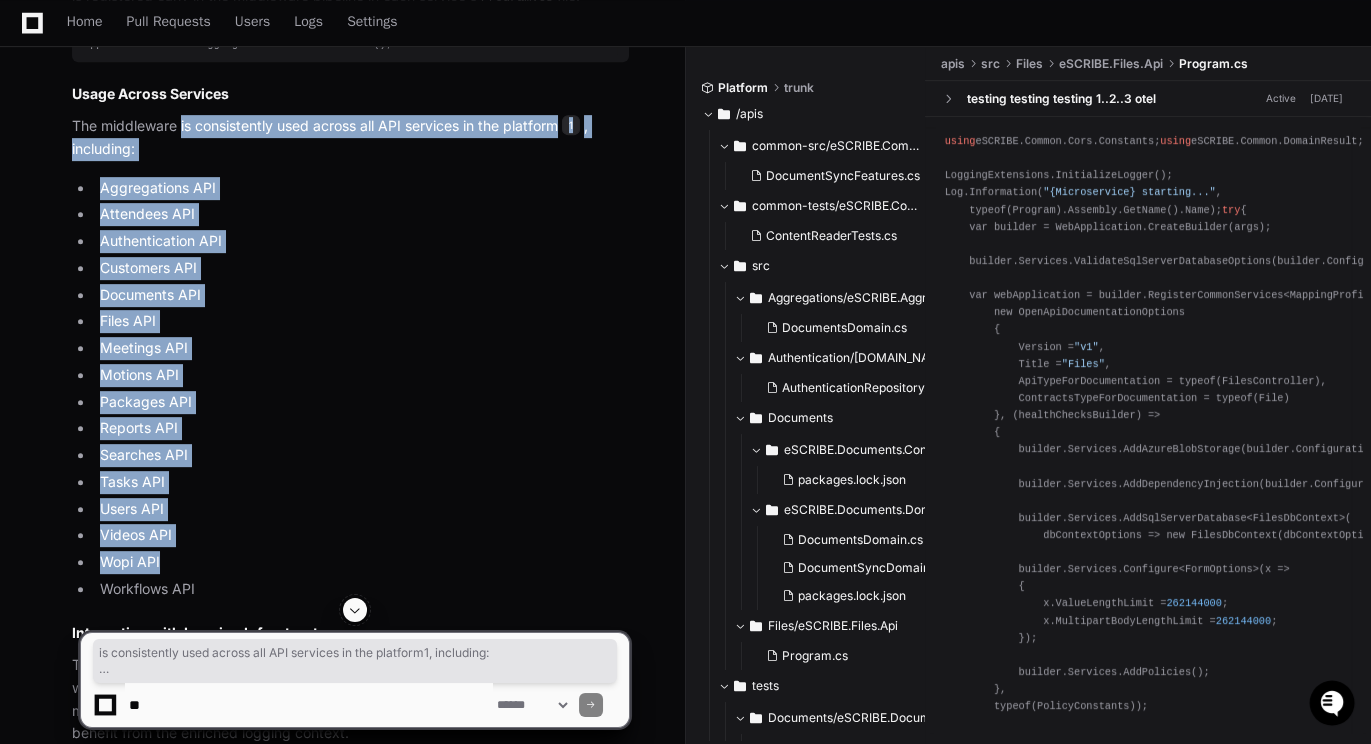 drag, startPoint x: 183, startPoint y: 118, endPoint x: 270, endPoint y: 564, distance: 454.40622 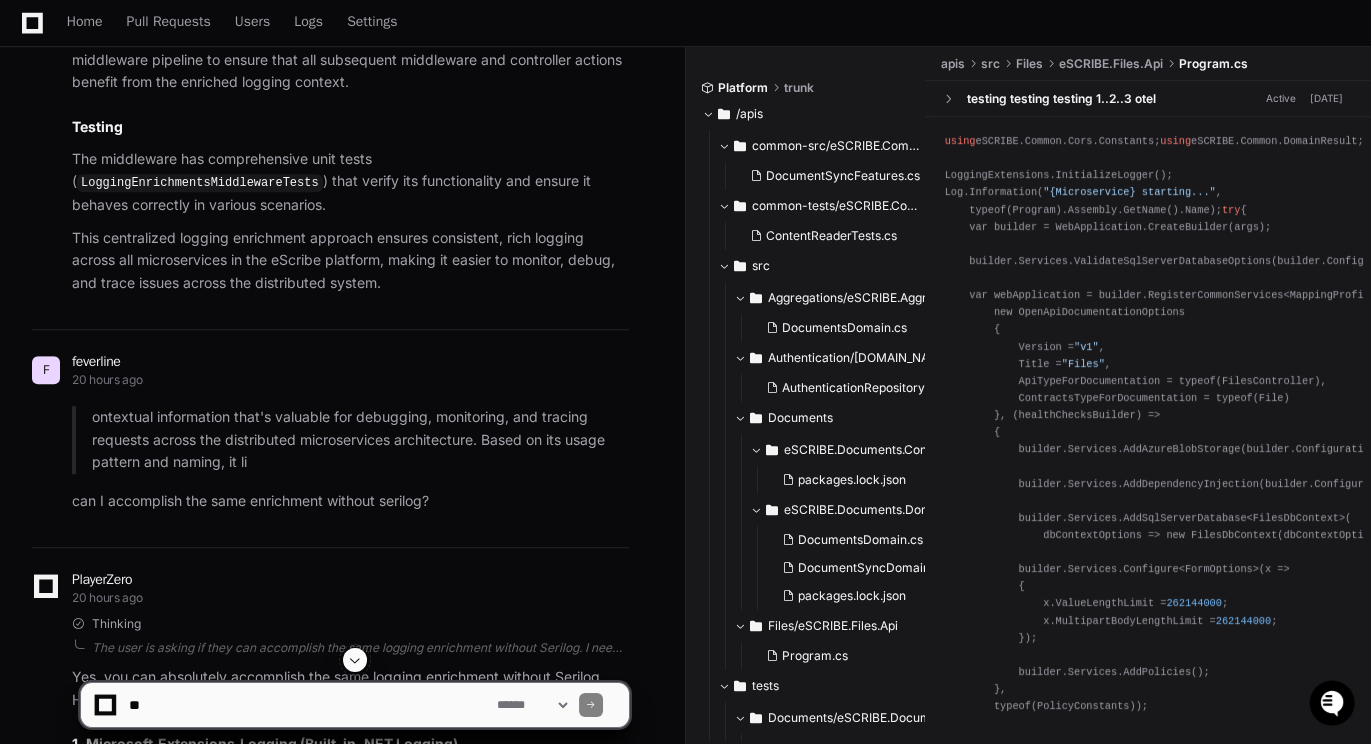 scroll, scrollTop: 2650, scrollLeft: 0, axis: vertical 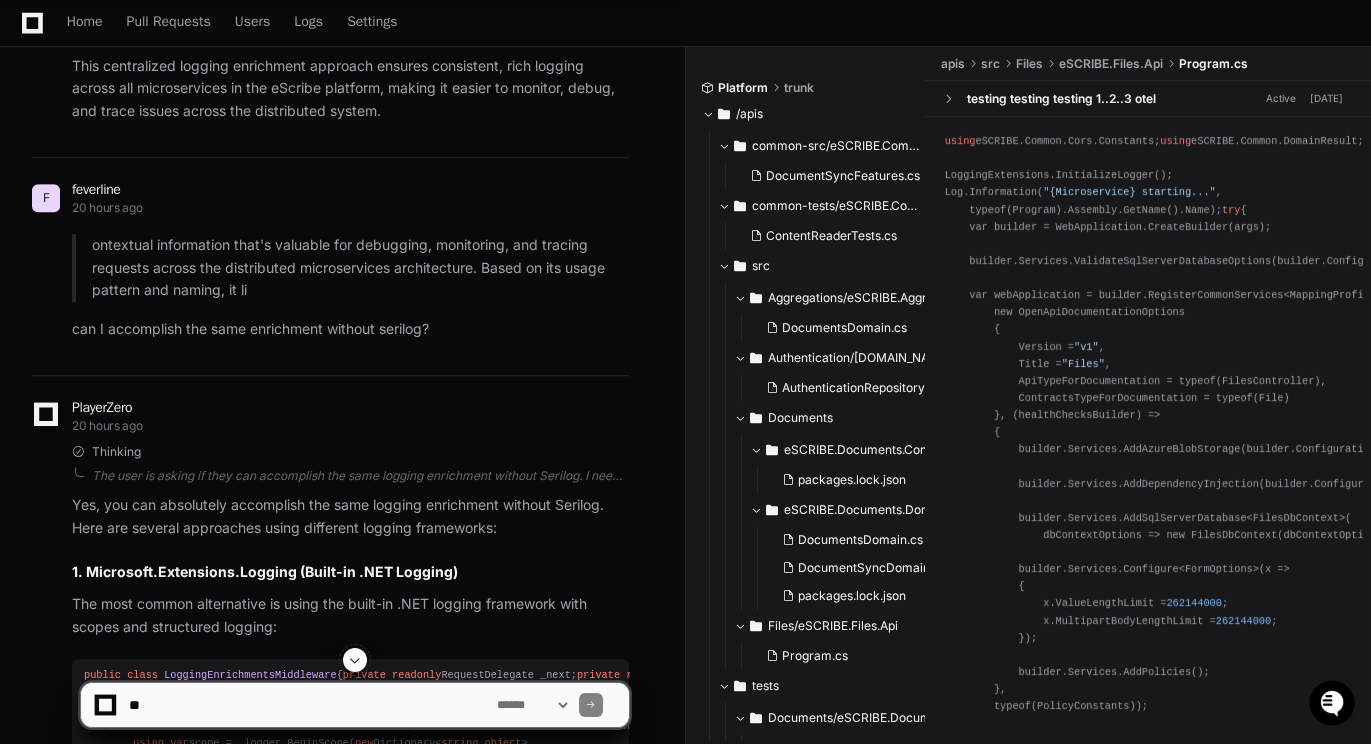 click on "ontextual information that's valuable for debugging, monitoring, and tracing requests across the distributed microservices architecture. Based on its usage pattern and naming, it li" 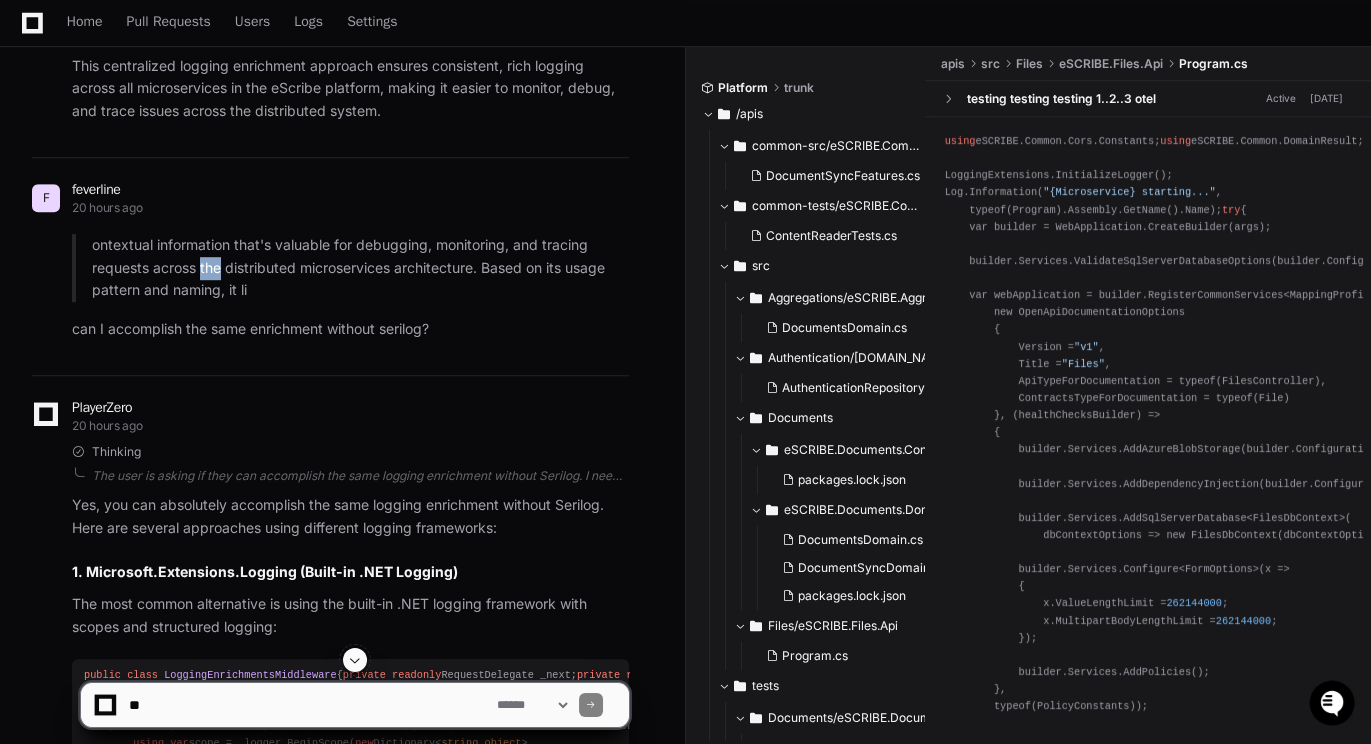 click on "ontextual information that's valuable for debugging, monitoring, and tracing requests across the distributed microservices architecture. Based on its usage pattern and naming, it li" 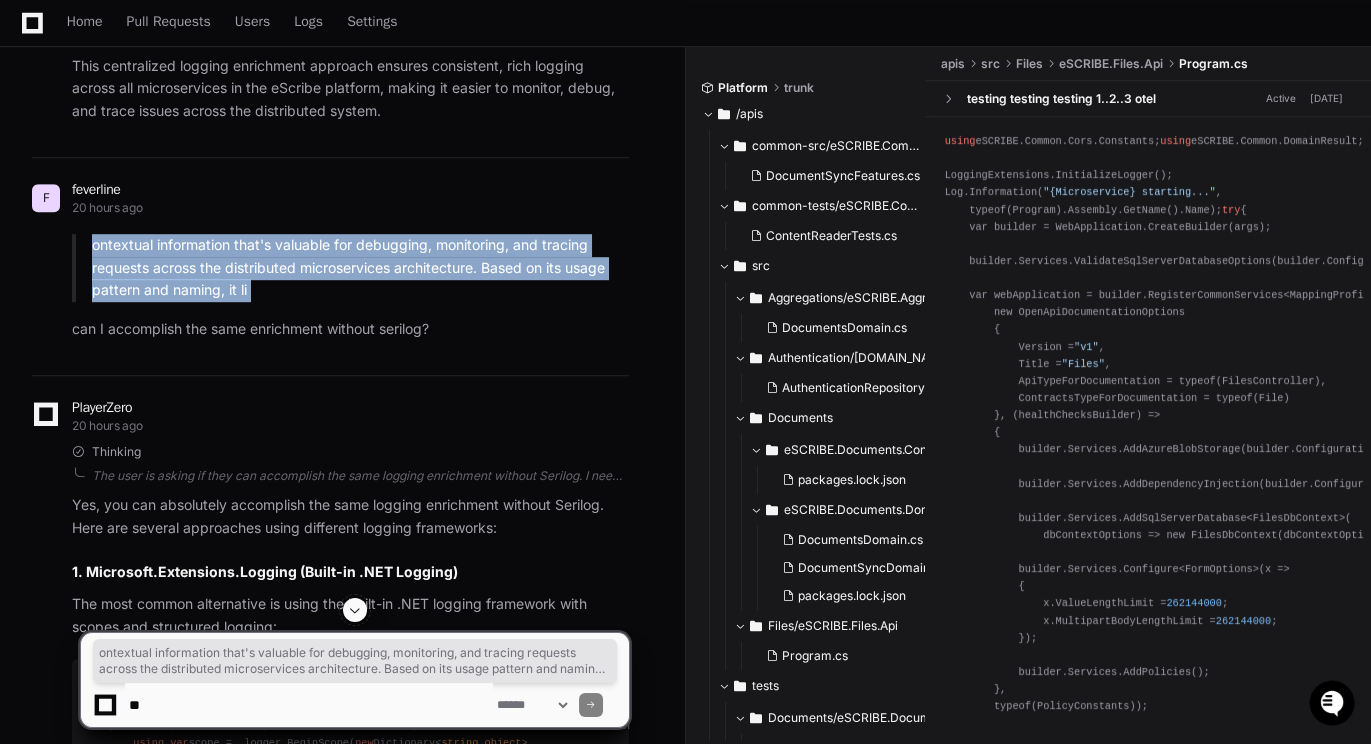 click on "ontextual information that's valuable for debugging, monitoring, and tracing requests across the distributed microservices architecture. Based on its usage pattern and naming, it li" 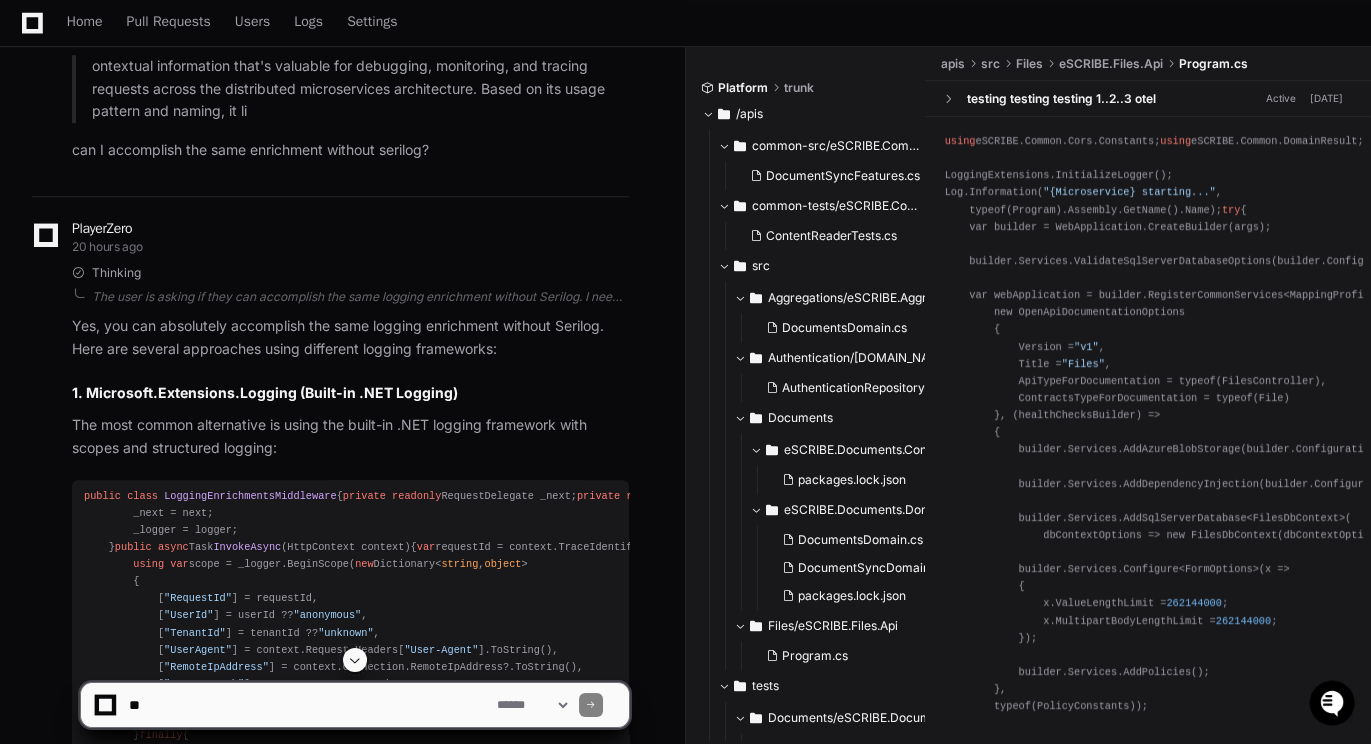 scroll, scrollTop: 2832, scrollLeft: 0, axis: vertical 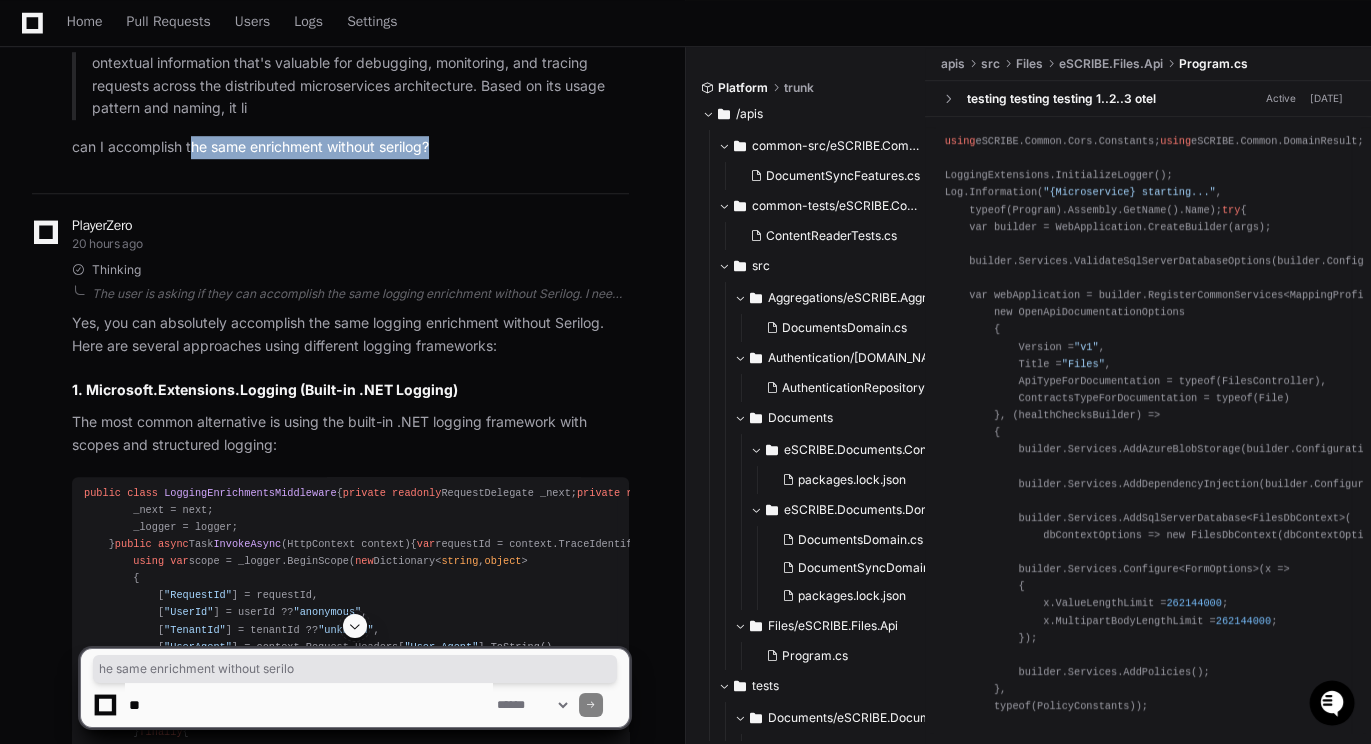 drag, startPoint x: 190, startPoint y: 150, endPoint x: 446, endPoint y: 157, distance: 256.09567 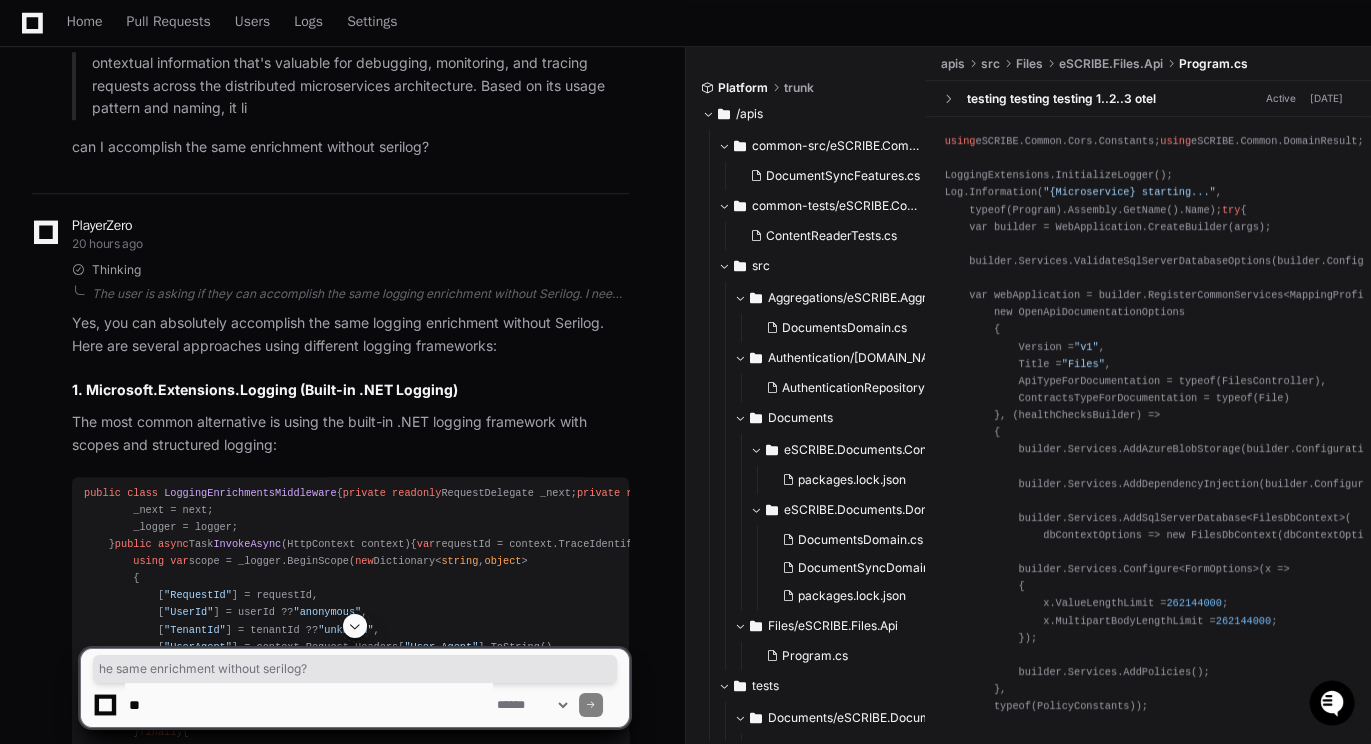 click on "F feverline 20 hours ago
ontextual information that's valuable for debugging, monitoring, and tracing requests across the distributed microservices architecture. Based on its usage pattern and naming, it li
can I accomplish the same enrichment without serilog?" 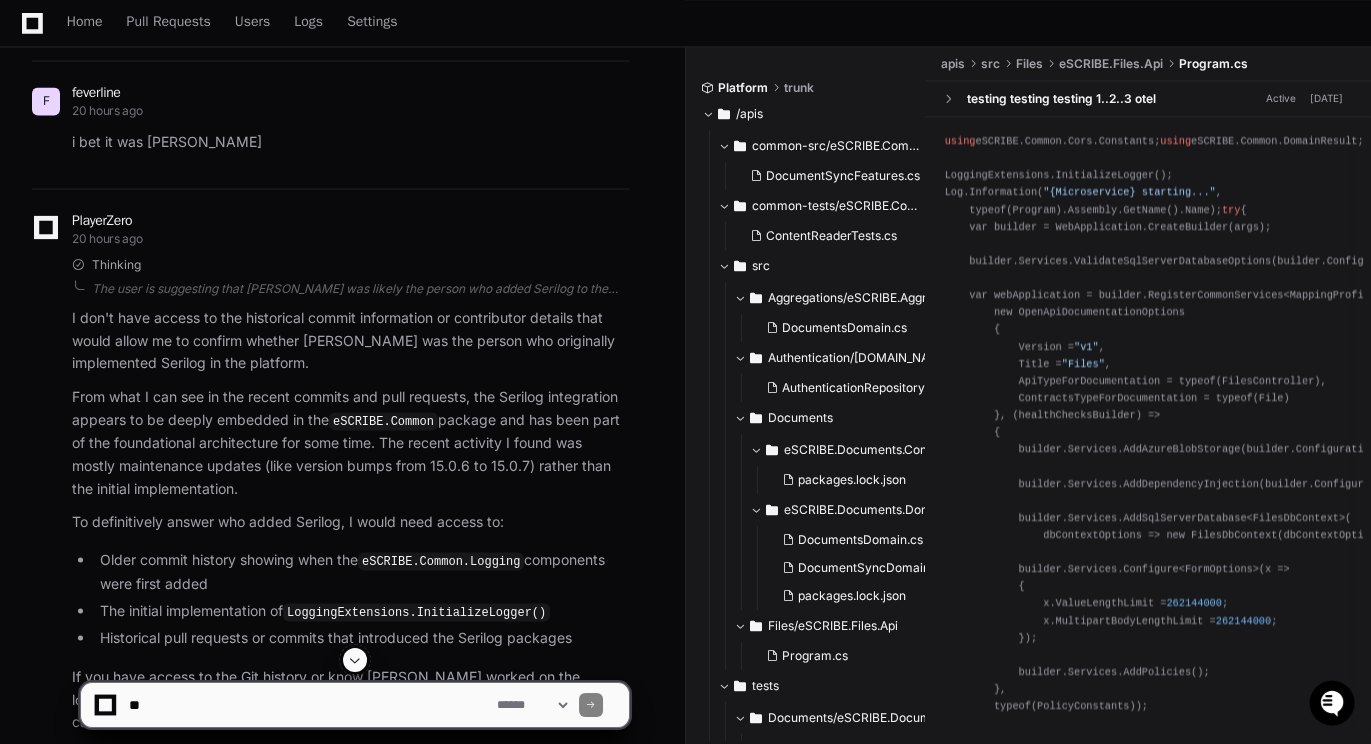 scroll, scrollTop: 7154, scrollLeft: 0, axis: vertical 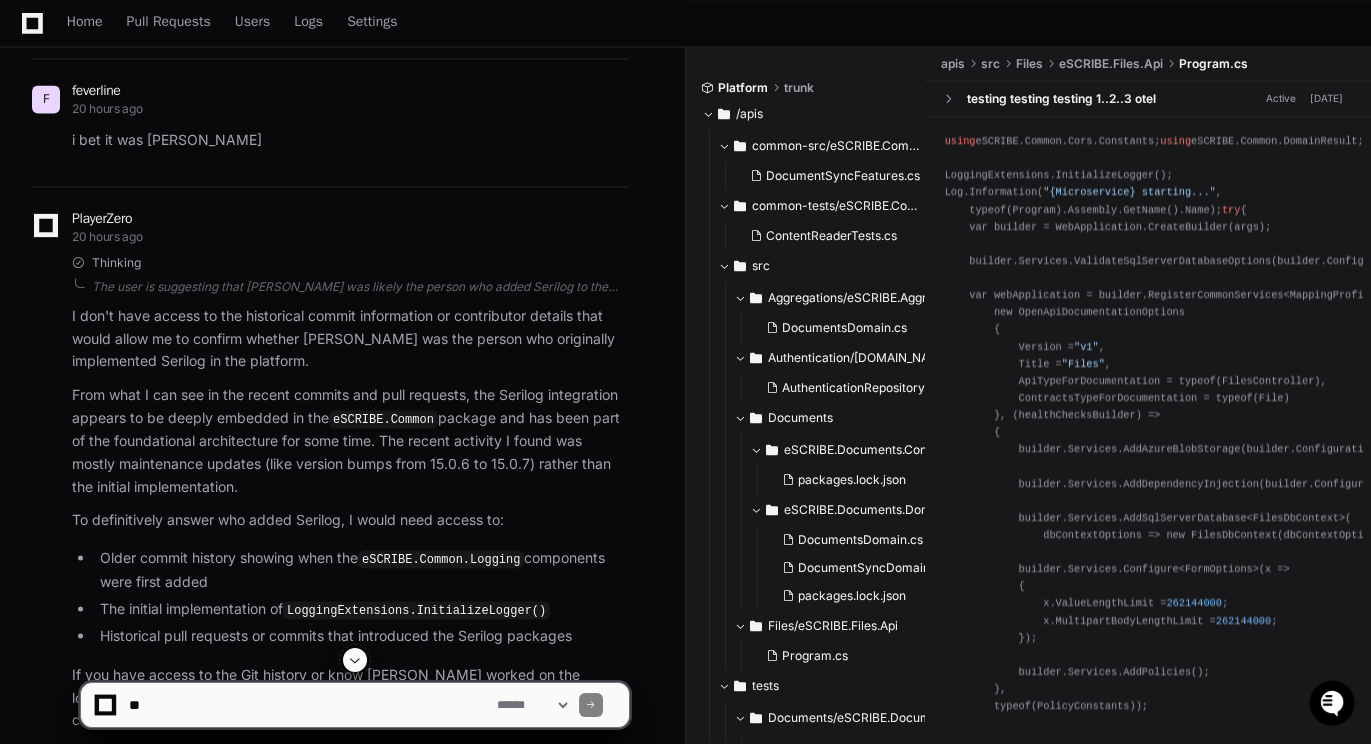 click on "Let me search for recent commits to a specific file to see the commit history for one of the Program.cs files that uses Serilog." 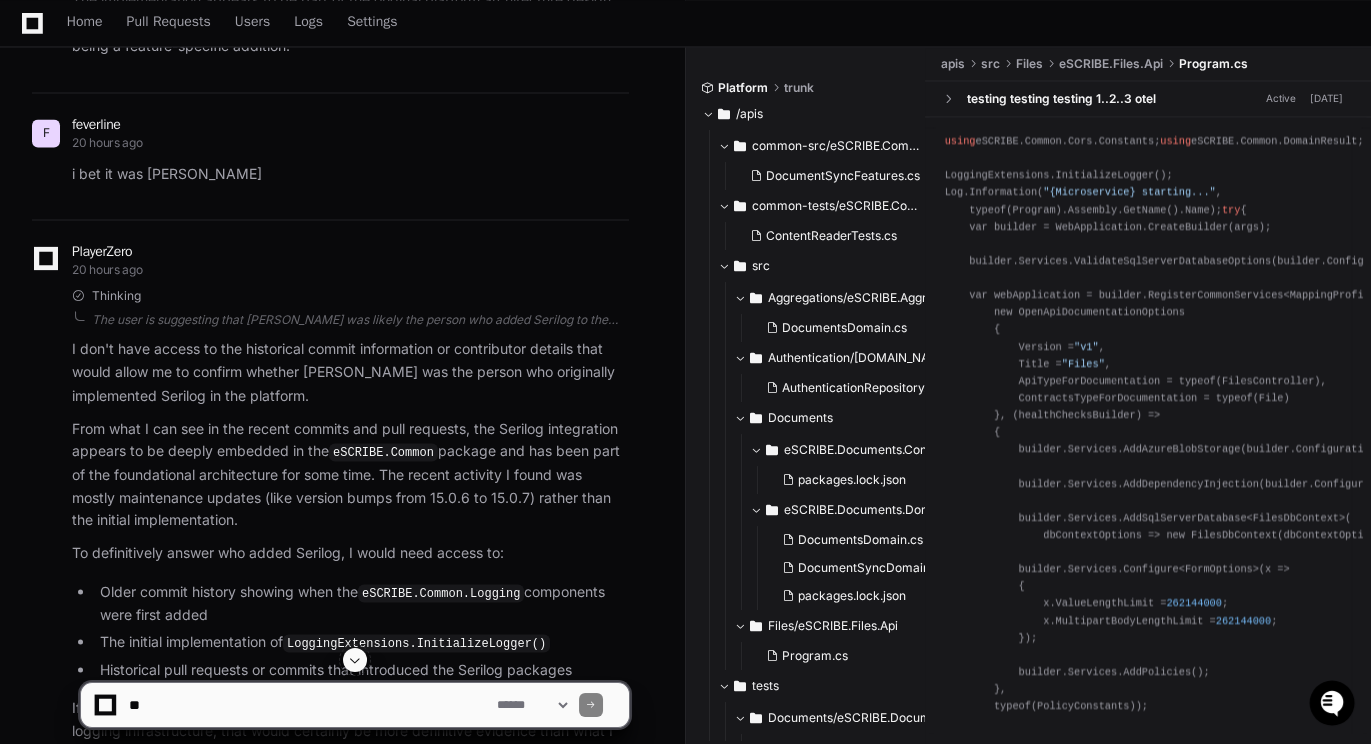 click on "Let me check another file to see if I can find the commit history for the Serilog initialization. Let me look at the Documents API Program.cs file." 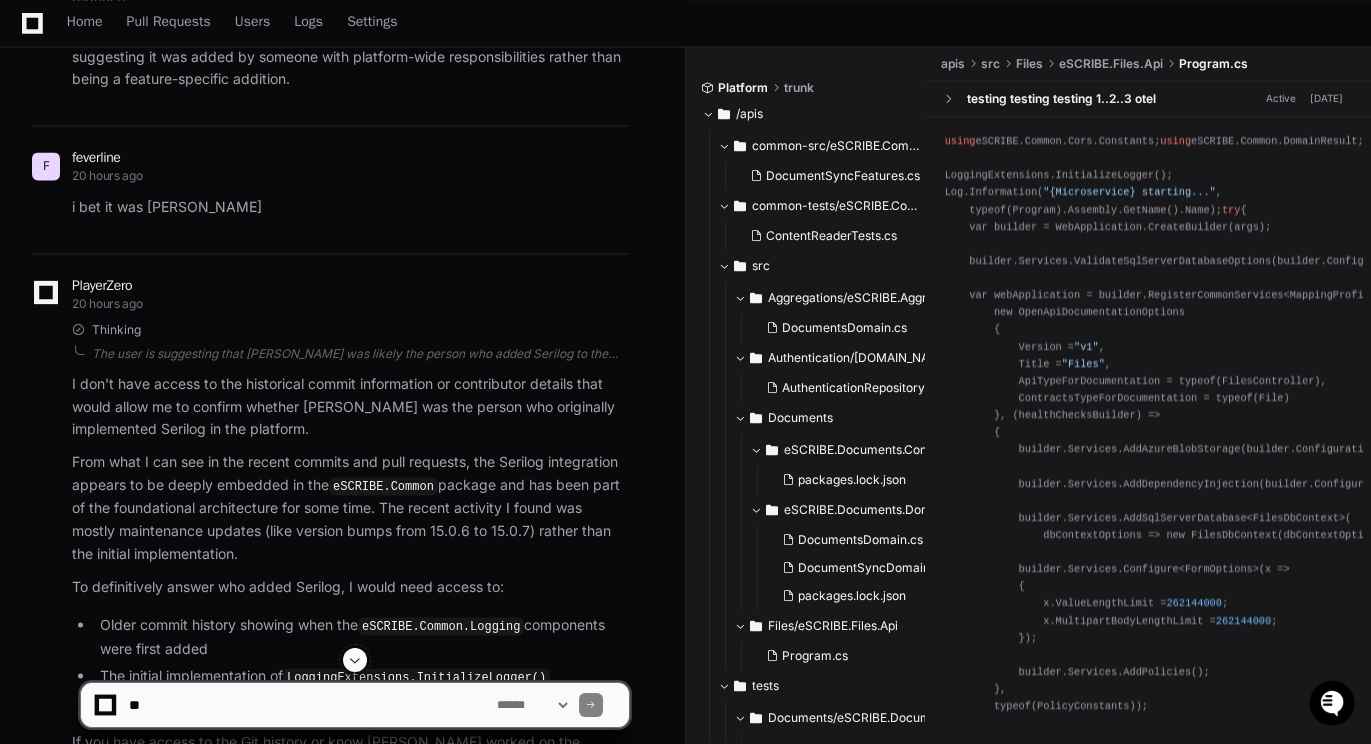 drag, startPoint x: 141, startPoint y: 338, endPoint x: 507, endPoint y: 371, distance: 367.48468 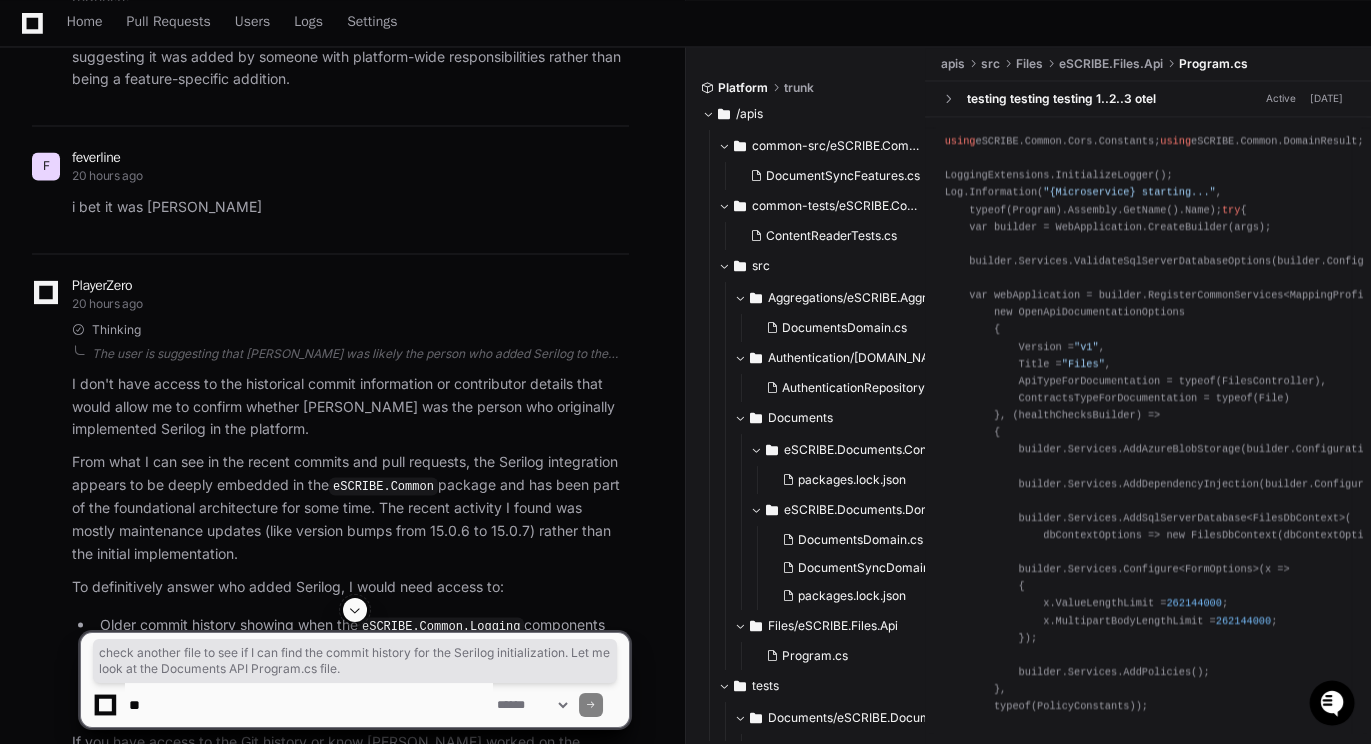 drag, startPoint x: 520, startPoint y: 371, endPoint x: 166, endPoint y: 343, distance: 355.10562 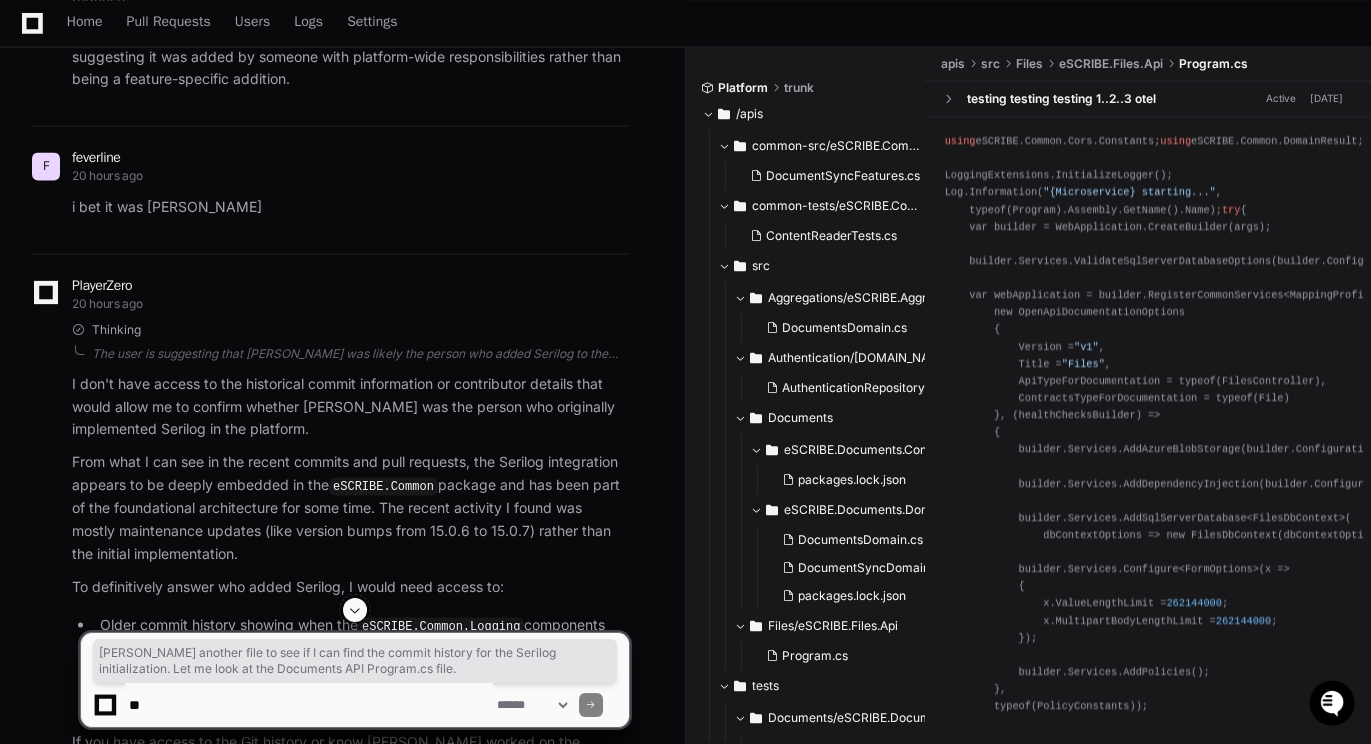 click on "Let me check another file to see if I can find the commit history for the Serilog initialization. Let me look at the Documents API Program.cs file." 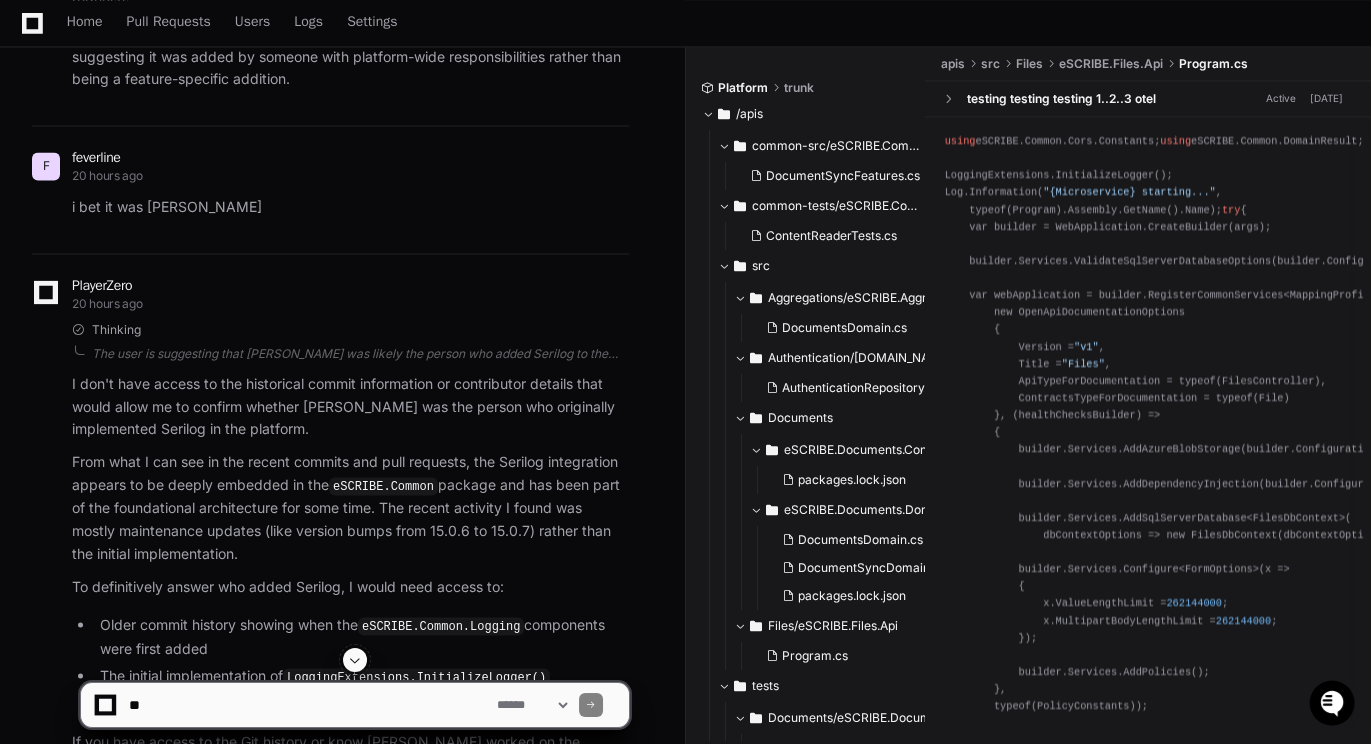 click on "Let me search for the Program.cs files that I know have the Serilog initialization, using a broader search." 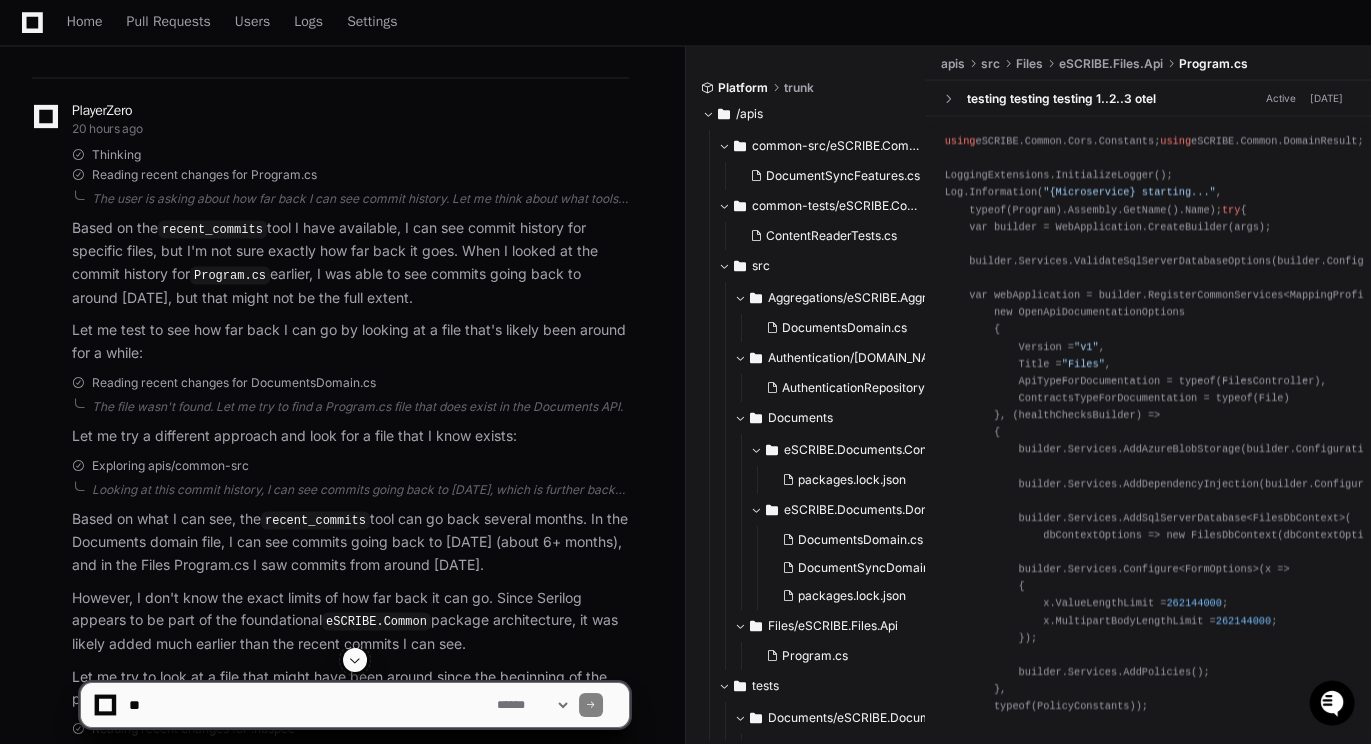 scroll, scrollTop: 8126, scrollLeft: 0, axis: vertical 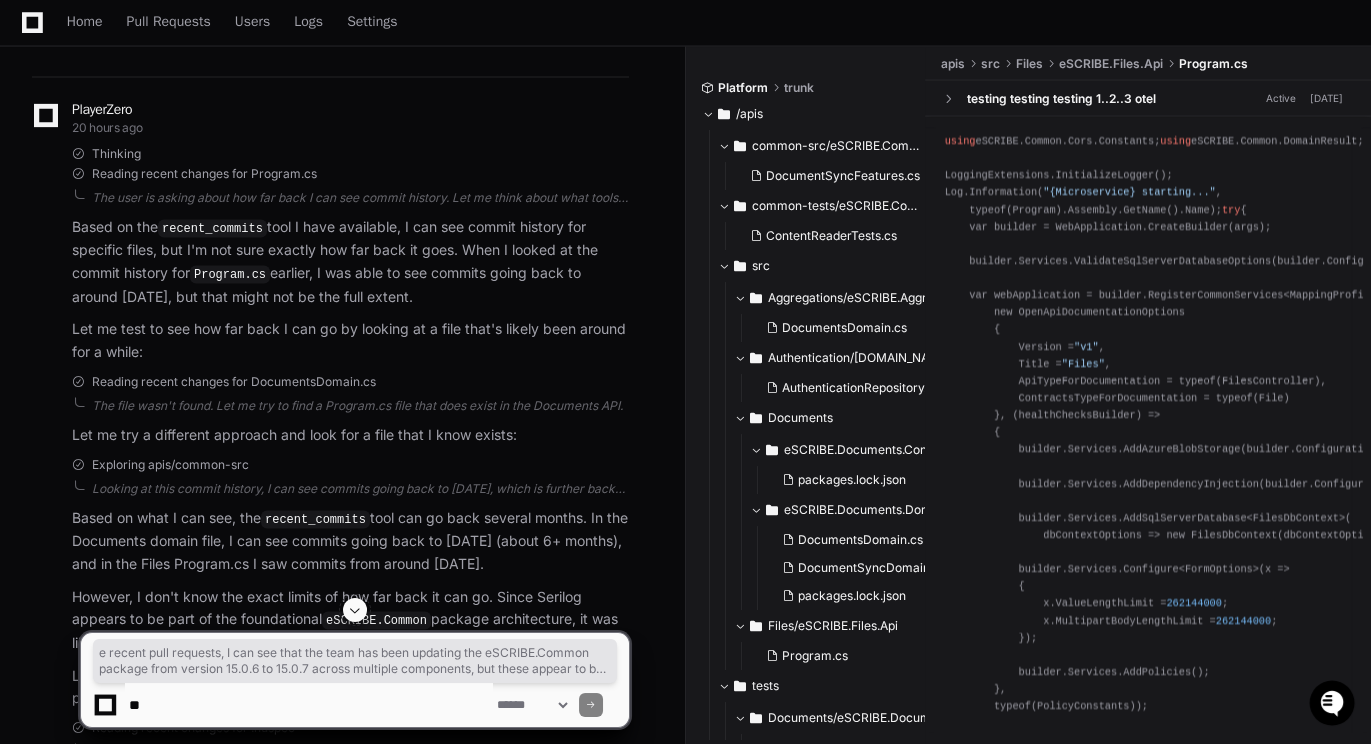 drag, startPoint x: 121, startPoint y: 382, endPoint x: 179, endPoint y: 558, distance: 185.31055 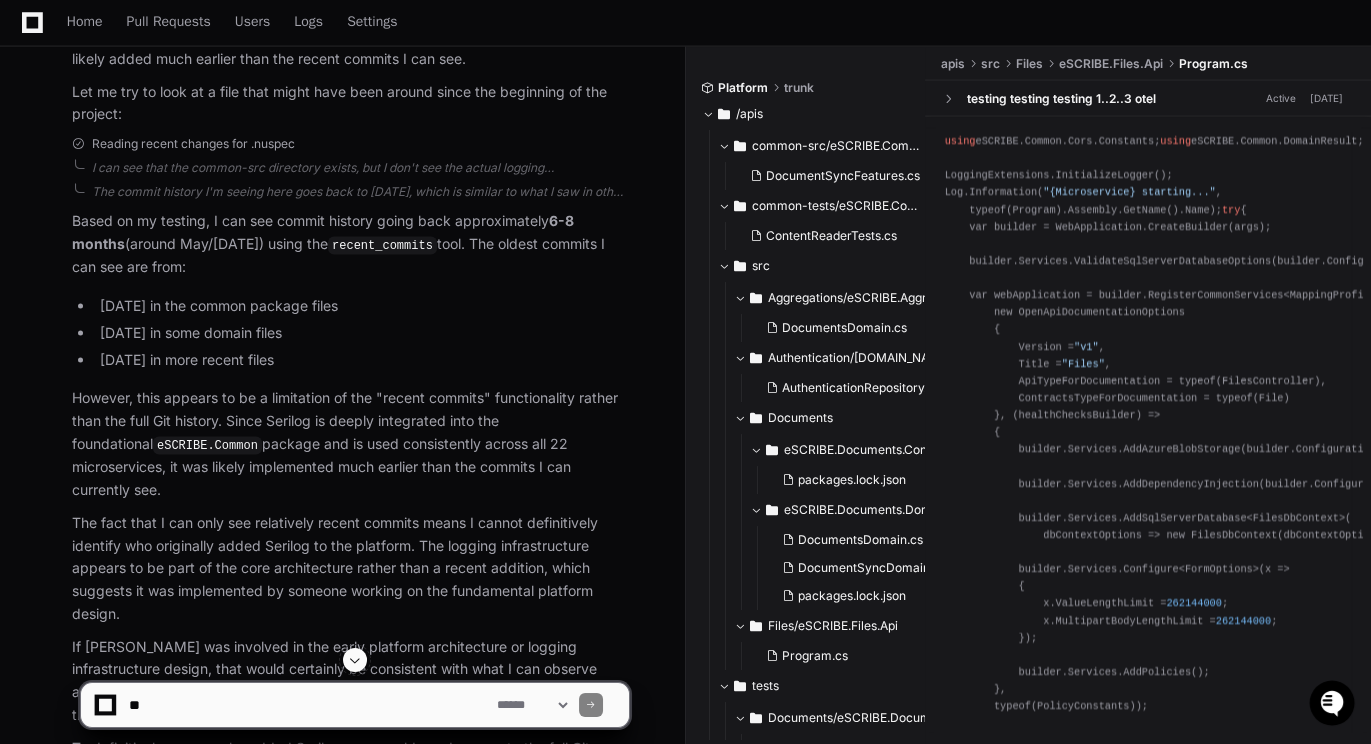 scroll, scrollTop: 8716, scrollLeft: 0, axis: vertical 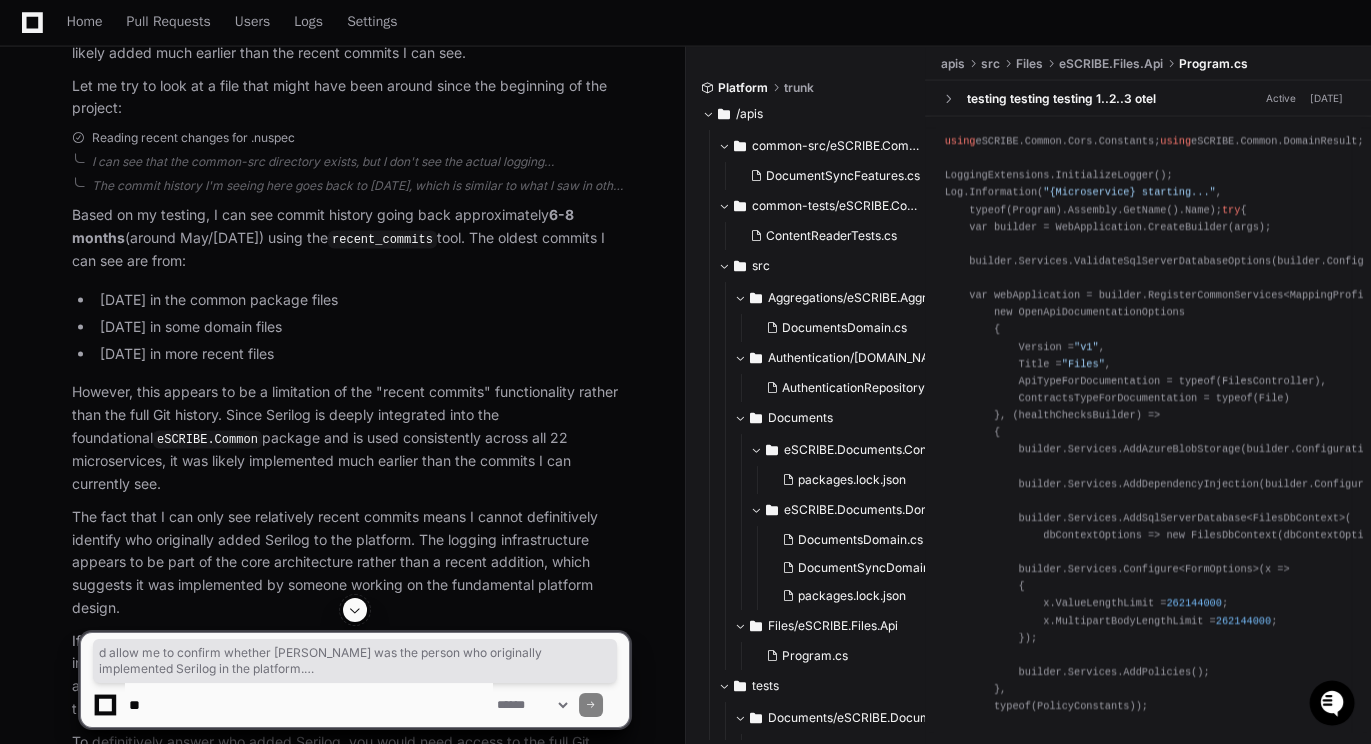 drag, startPoint x: 103, startPoint y: 408, endPoint x: 230, endPoint y: 577, distance: 211.4001 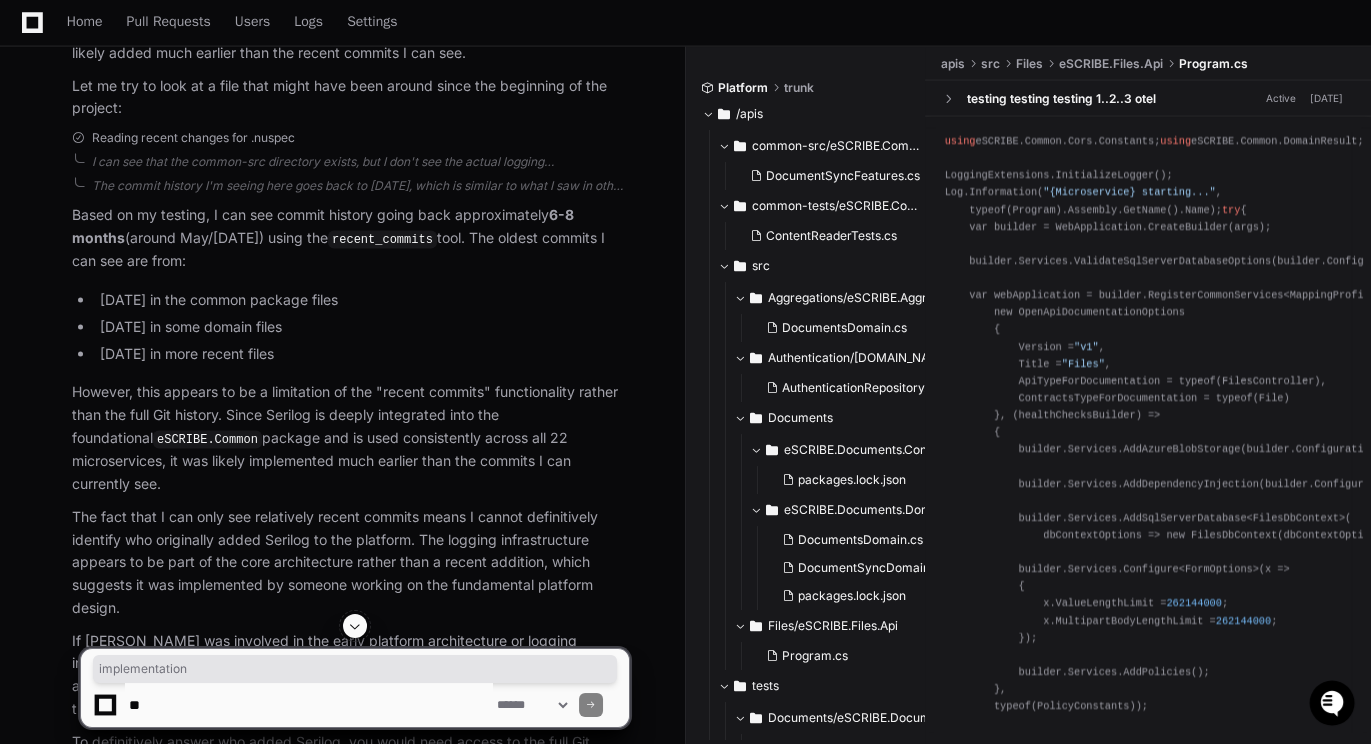click on "From what I can see in the recent commits and pull requests, the Serilog integration appears to be deeply embedded in the  eSCRIBE.Common  package and has been part of the foundational architecture for some time. The recent activity I found was mostly maintenance updates (like version bumps from 15.0.6 to 15.0.7) rather than the initial implementation." 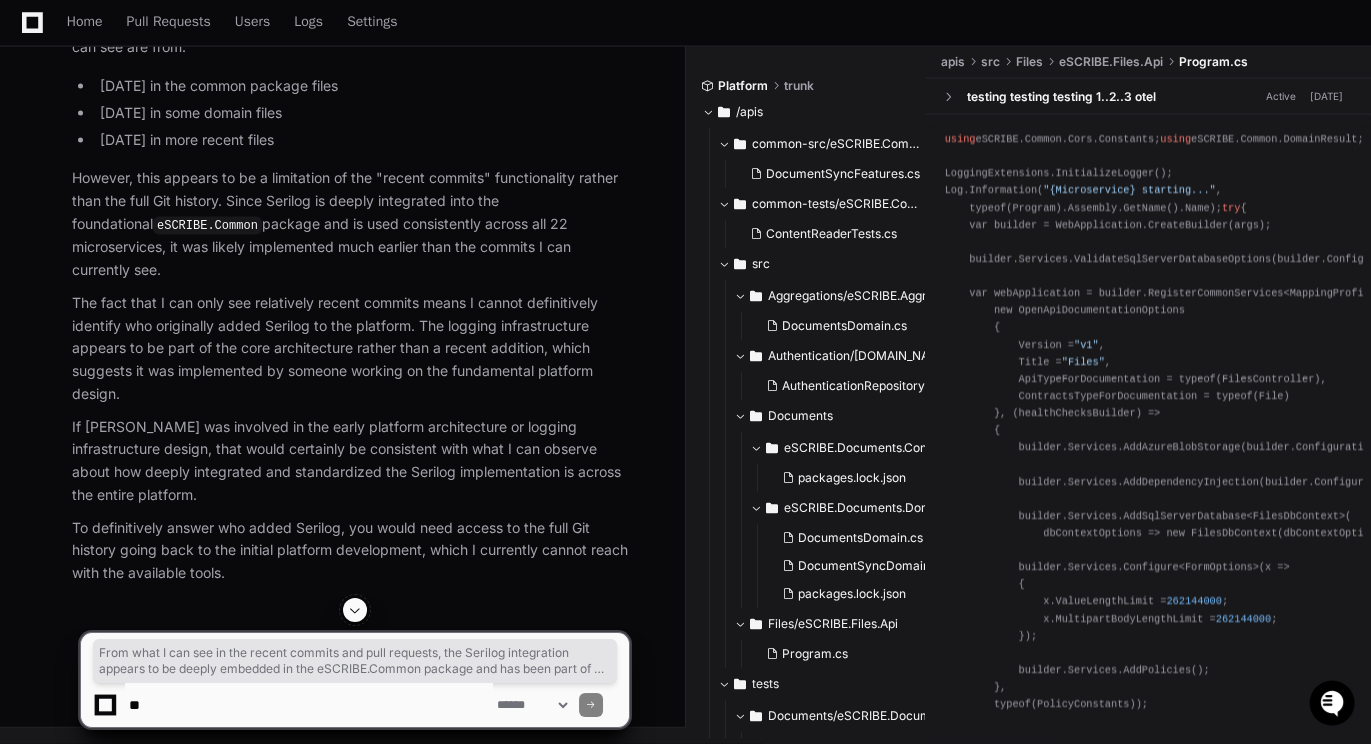 scroll, scrollTop: 9526, scrollLeft: 0, axis: vertical 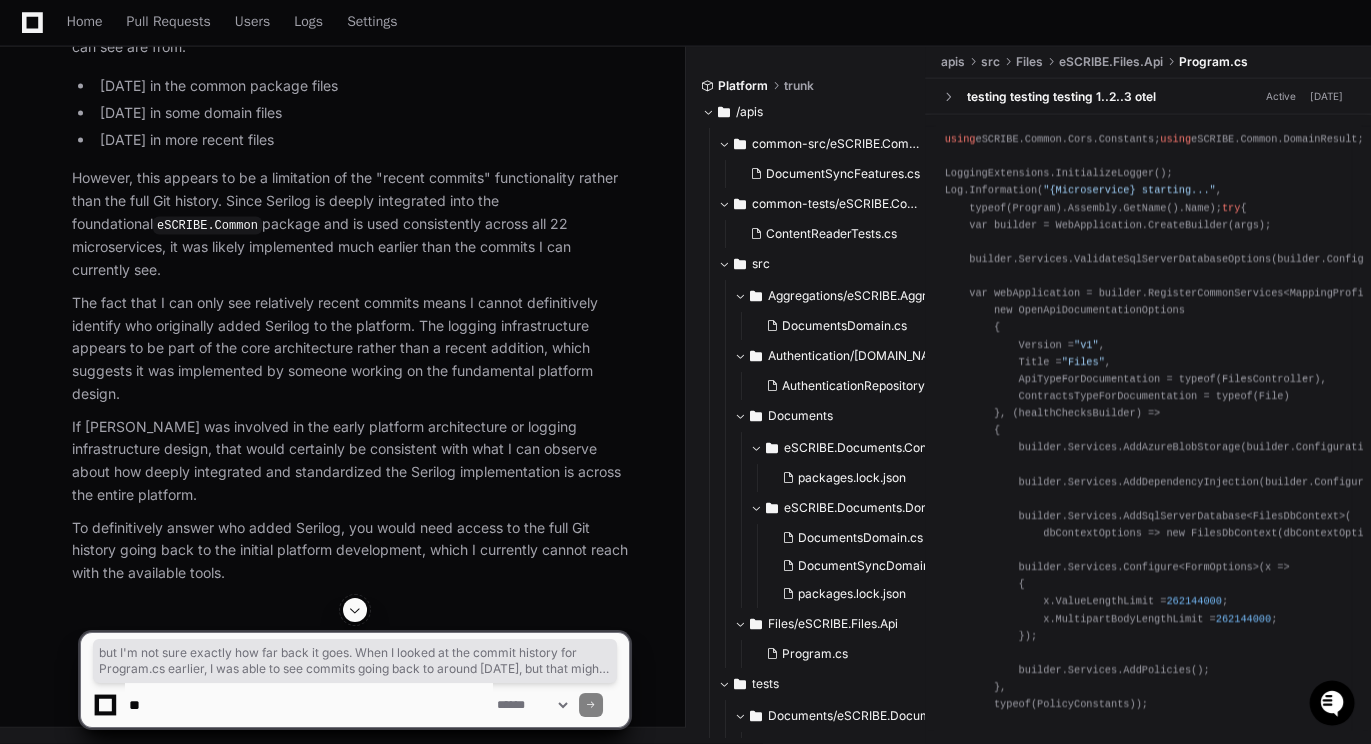 drag, startPoint x: 158, startPoint y: 381, endPoint x: 257, endPoint y: 498, distance: 153.26448 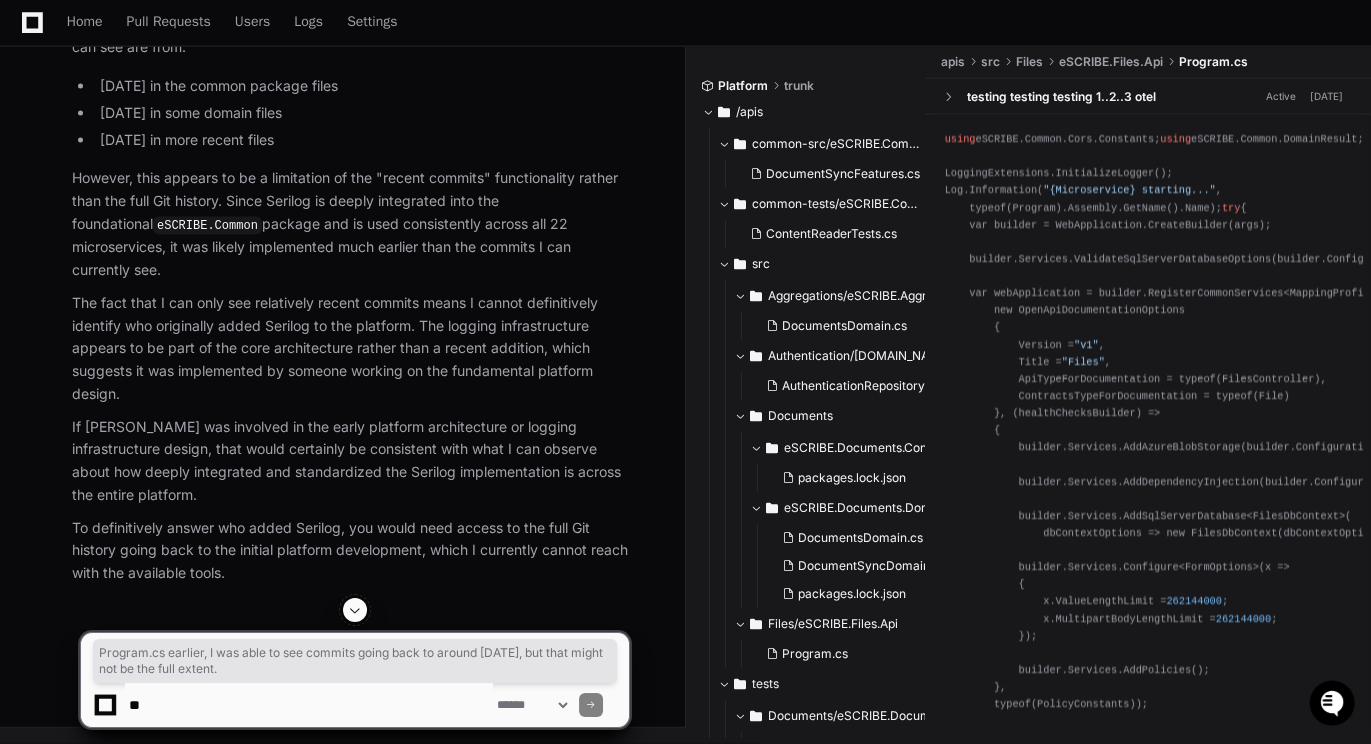 drag, startPoint x: 201, startPoint y: 403, endPoint x: 438, endPoint y: 439, distance: 239.71858 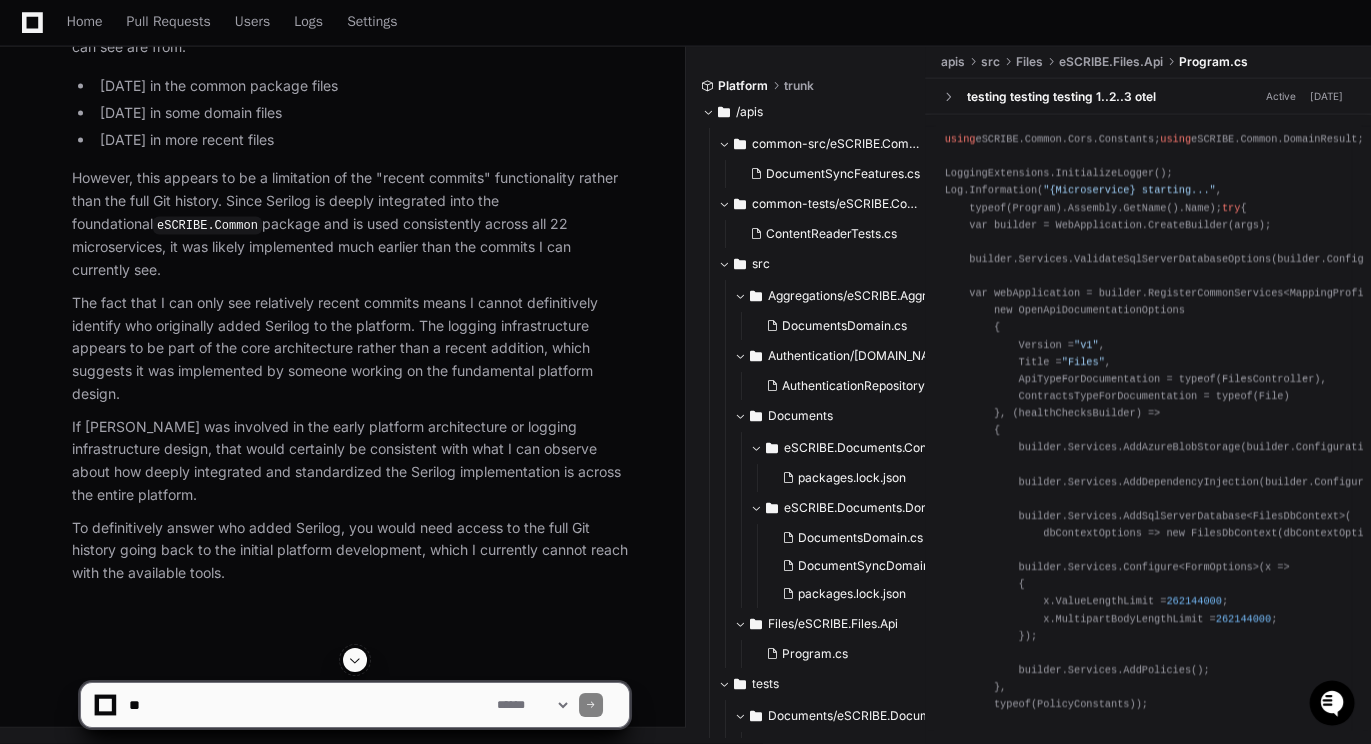 scroll, scrollTop: 9692, scrollLeft: 0, axis: vertical 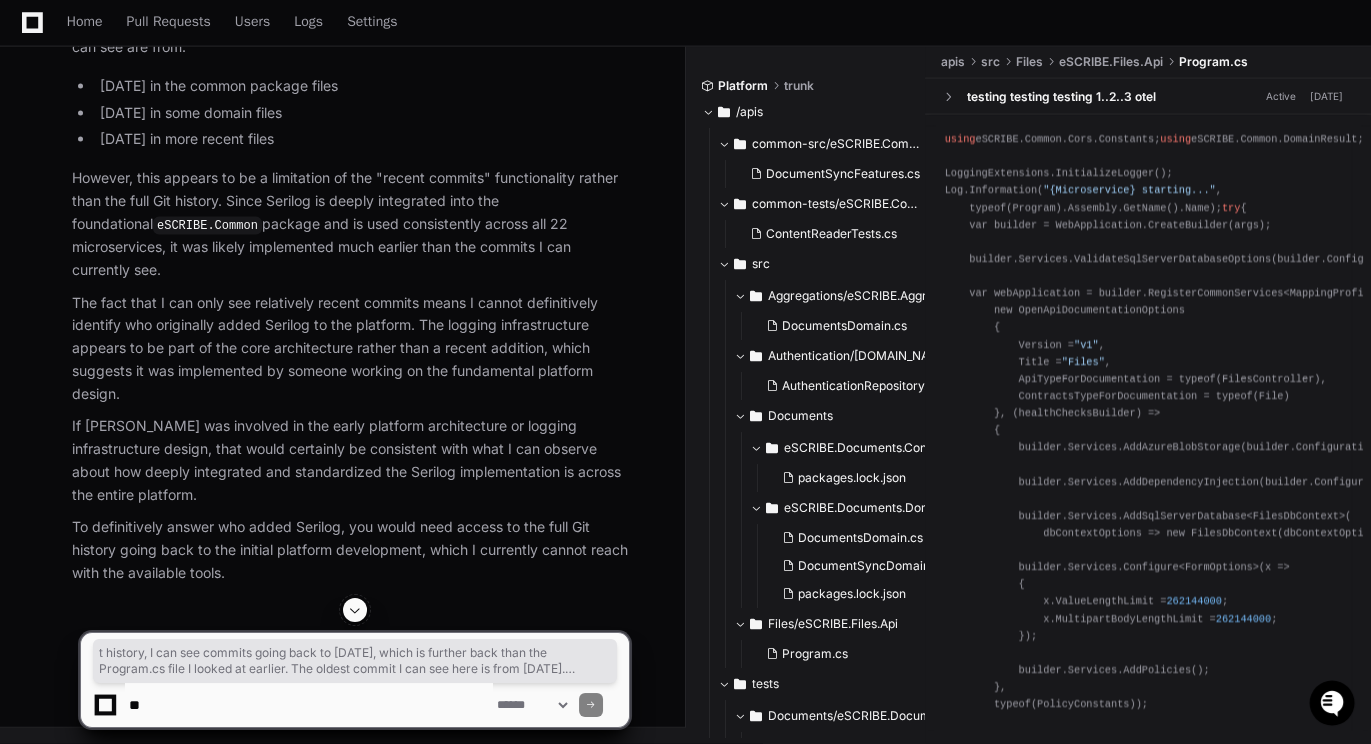 drag, startPoint x: 245, startPoint y: 460, endPoint x: 377, endPoint y: 579, distance: 177.7217 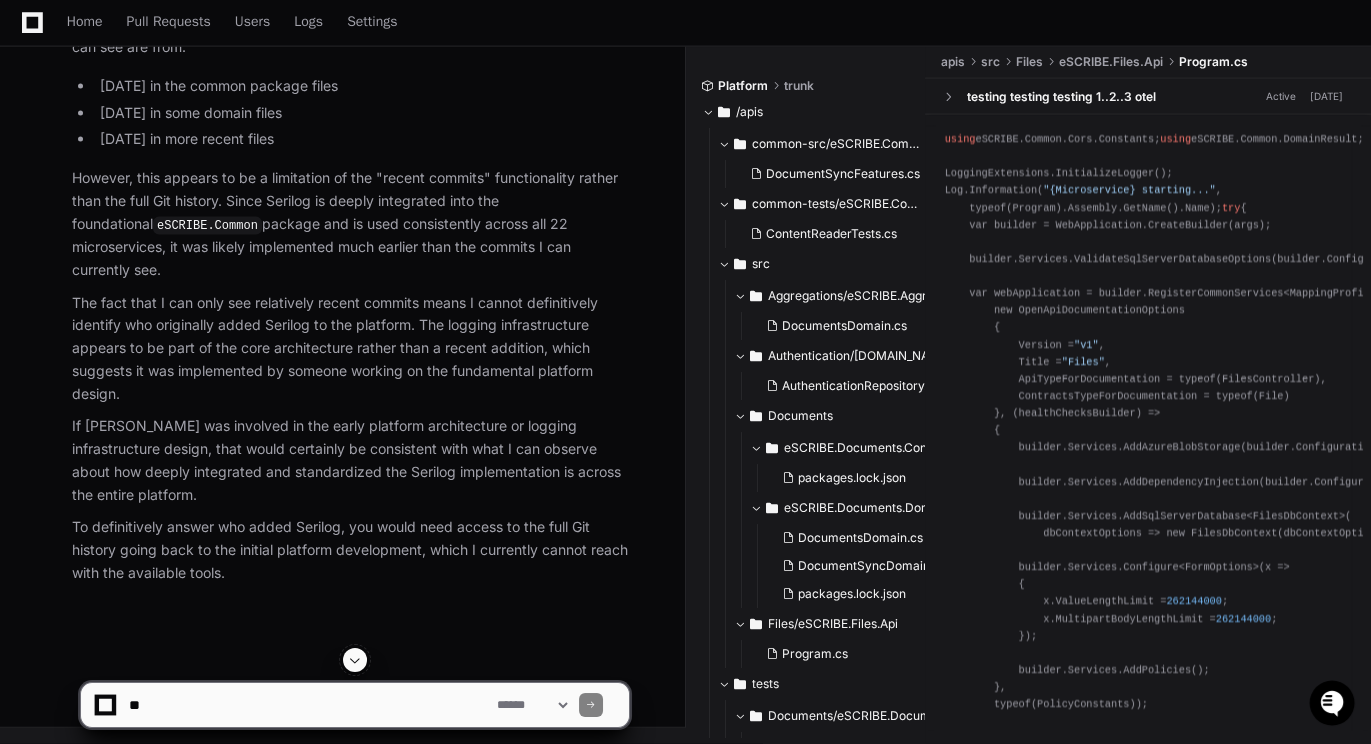 scroll, scrollTop: 10381, scrollLeft: 0, axis: vertical 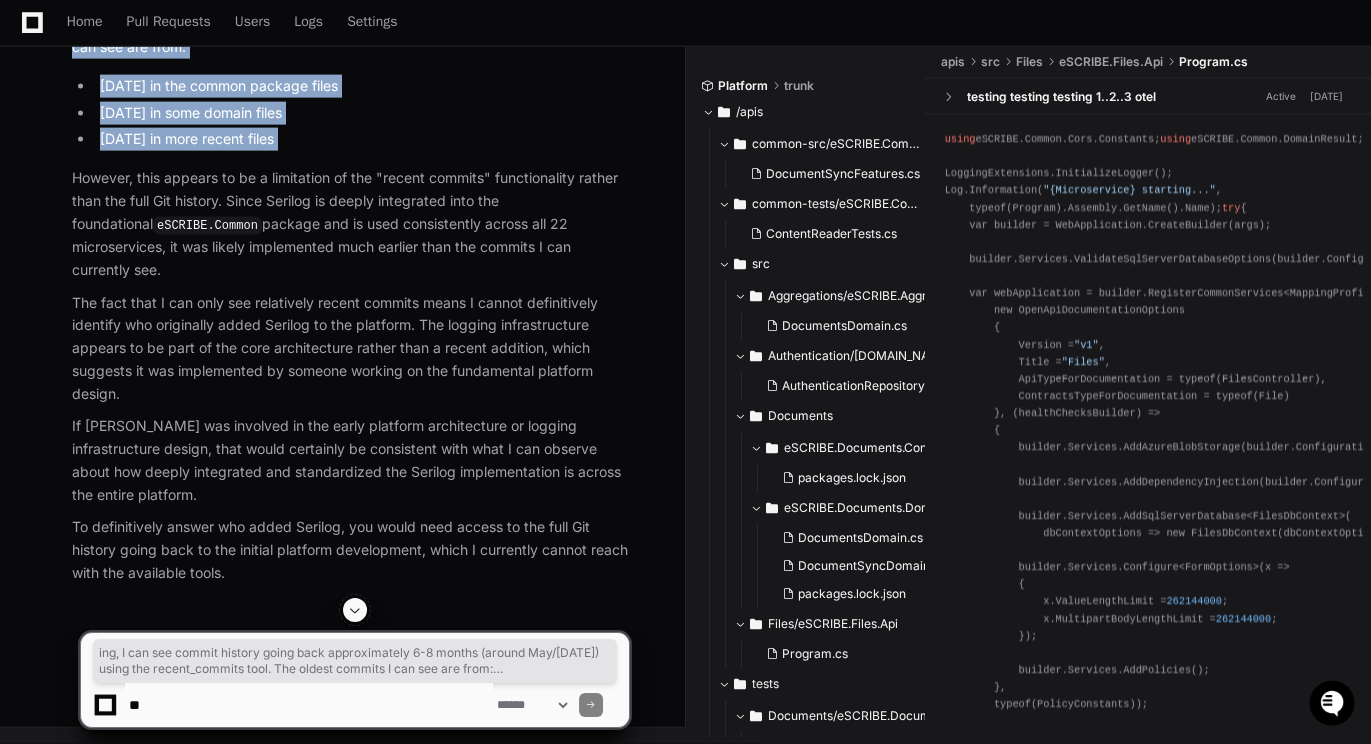 drag, startPoint x: 186, startPoint y: 271, endPoint x: 360, endPoint y: 421, distance: 229.73027 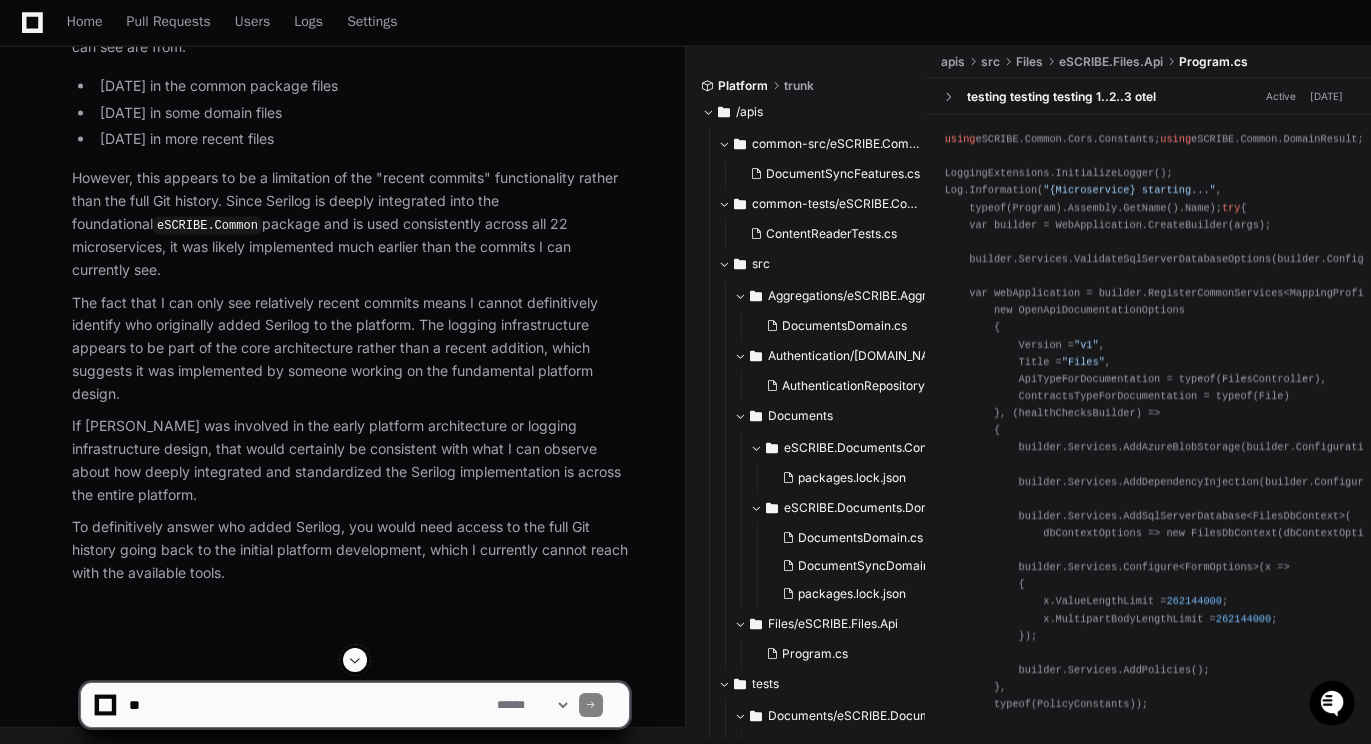 scroll, scrollTop: 10607, scrollLeft: 0, axis: vertical 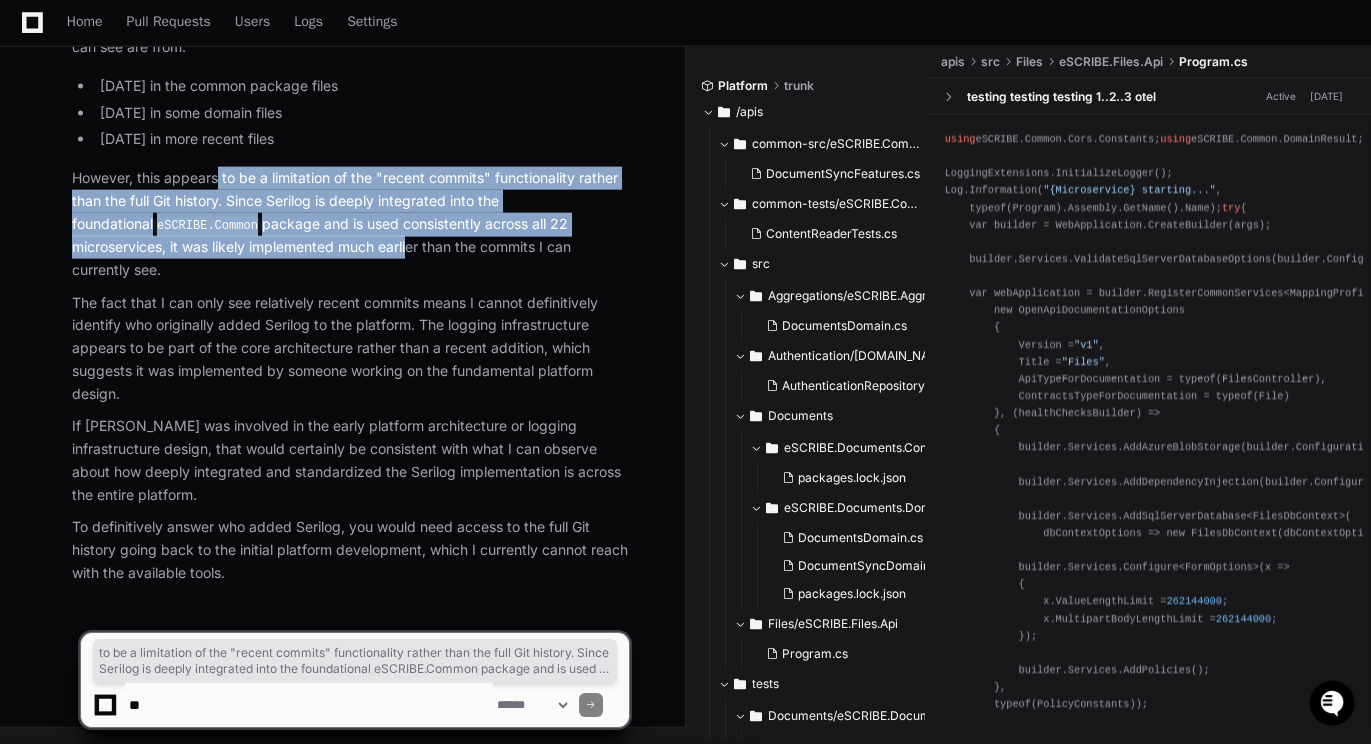 drag, startPoint x: 221, startPoint y: 221, endPoint x: 294, endPoint y: 292, distance: 101.8332 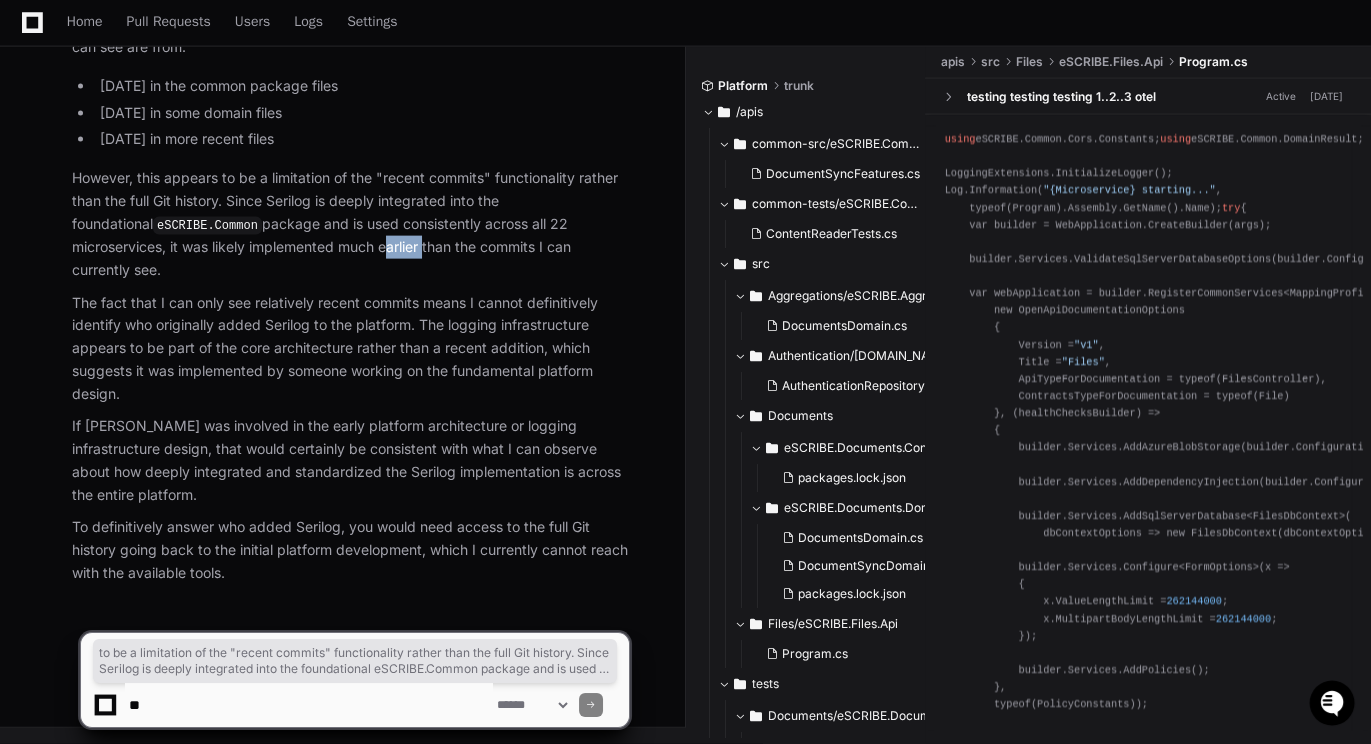click on "However, this appears to be a limitation of the "recent commits" functionality rather than the full Git history. Since Serilog is deeply integrated into the foundational  eSCRIBE.Common  package and is used consistently across all 22 microservices, it was likely implemented much earlier than the commits I can currently see." 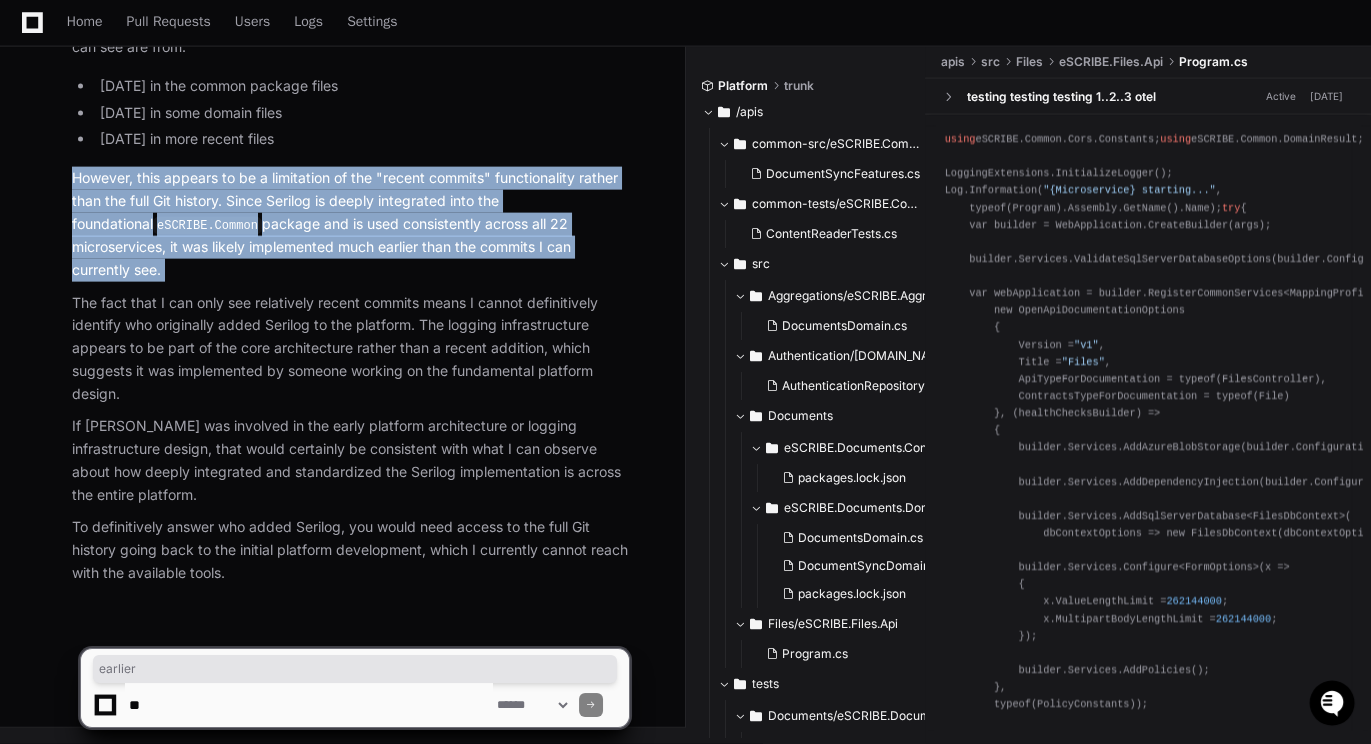 click on "However, this appears to be a limitation of the "recent commits" functionality rather than the full Git history. Since Serilog is deeply integrated into the foundational  eSCRIBE.Common  package and is used consistently across all 22 microservices, it was likely implemented much earlier than the commits I can currently see." 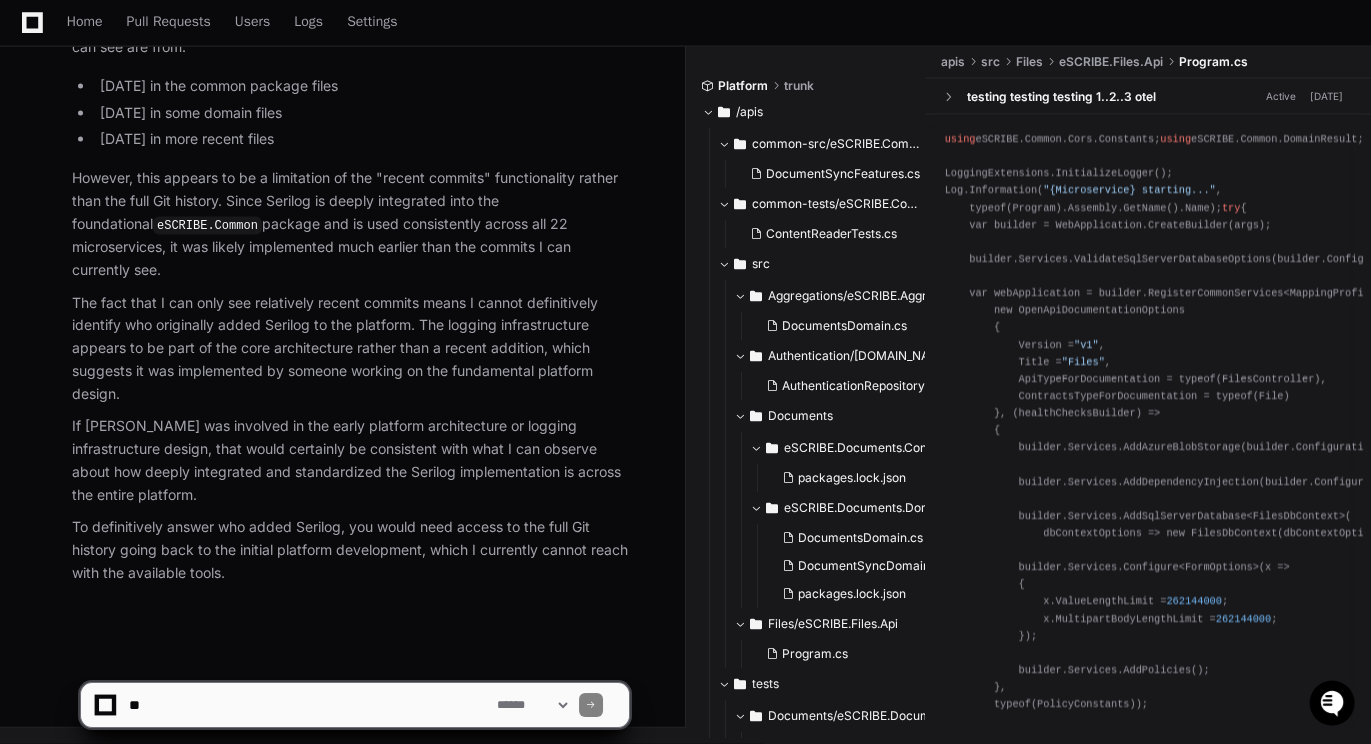 click on "The fact that I can only see relatively recent commits means I cannot definitively identify who originally added Serilog to the platform. The logging infrastructure appears to be part of the core architecture rather than a recent addition, which suggests it was implemented by someone working on the fundamental platform design." 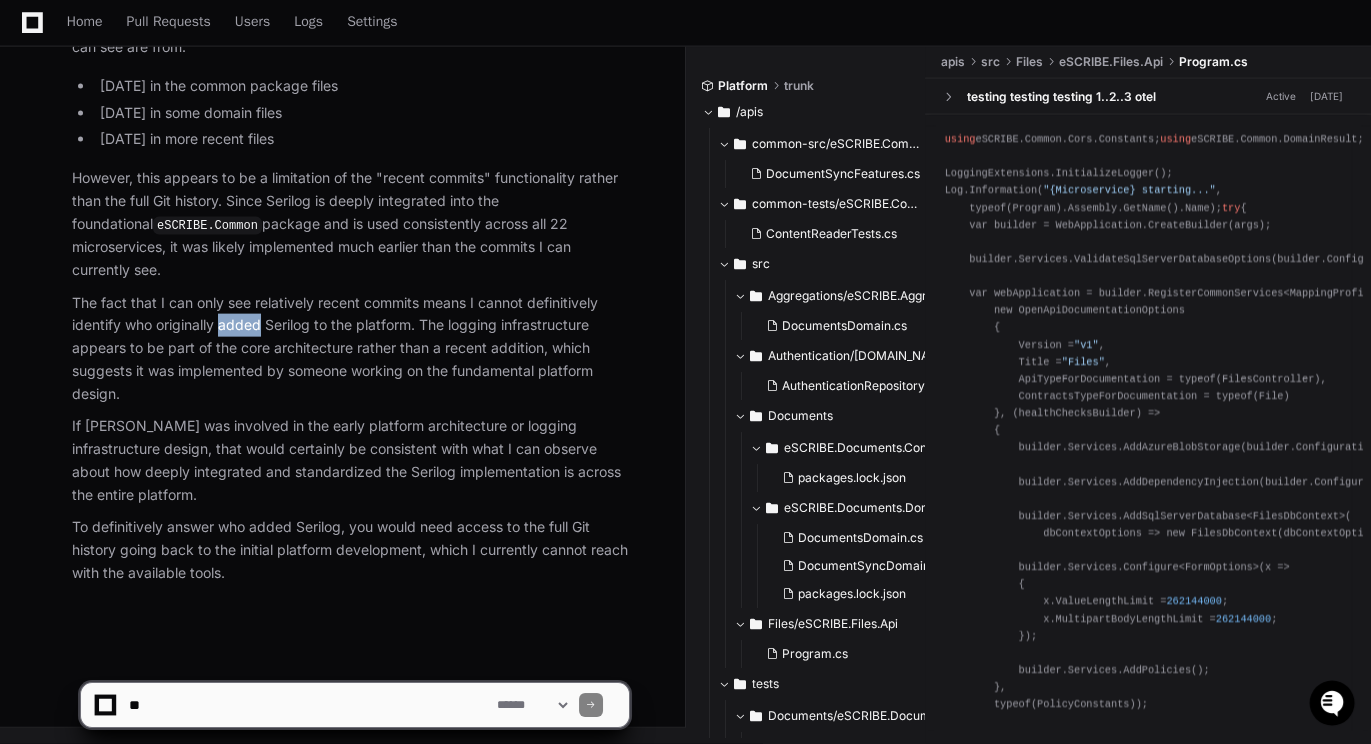 click on "The fact that I can only see relatively recent commits means I cannot definitively identify who originally added Serilog to the platform. The logging infrastructure appears to be part of the core architecture rather than a recent addition, which suggests it was implemented by someone working on the fundamental platform design." 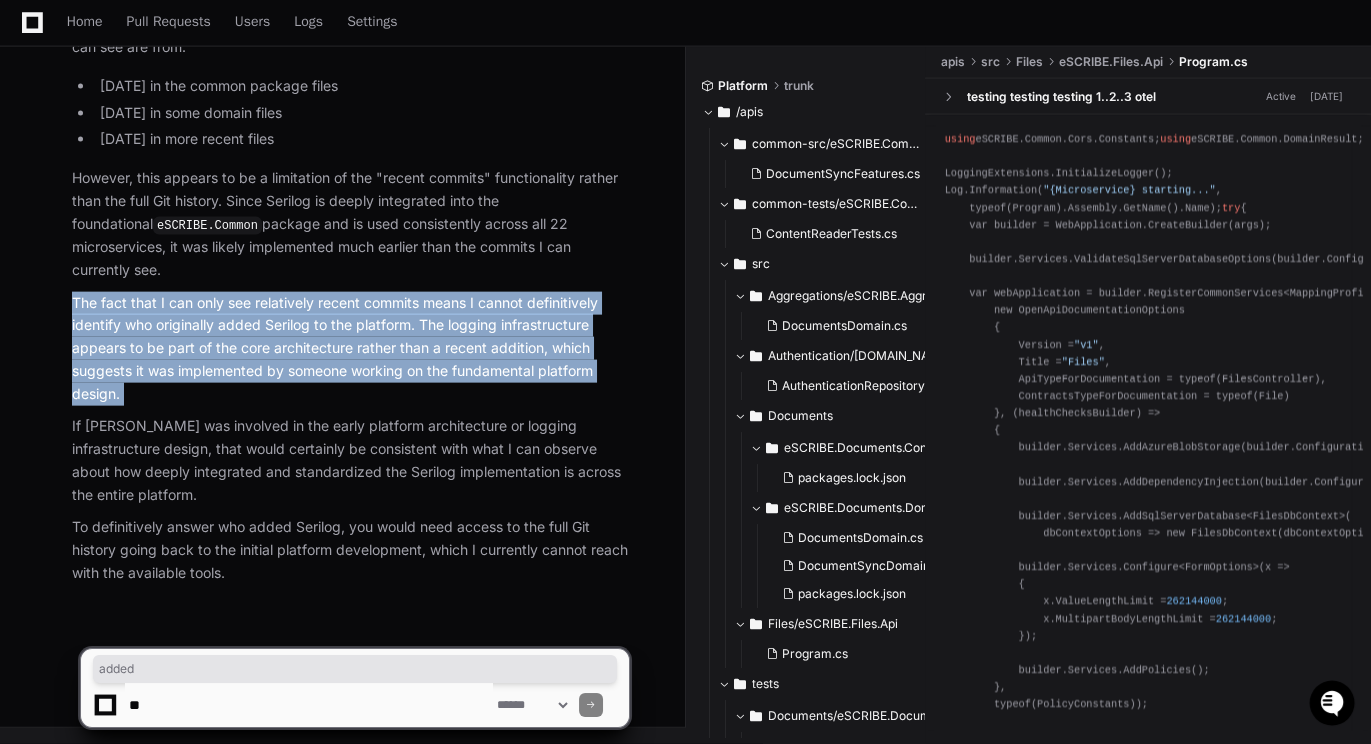 click on "The fact that I can only see relatively recent commits means I cannot definitively identify who originally added Serilog to the platform. The logging infrastructure appears to be part of the core architecture rather than a recent addition, which suggests it was implemented by someone working on the fundamental platform design." 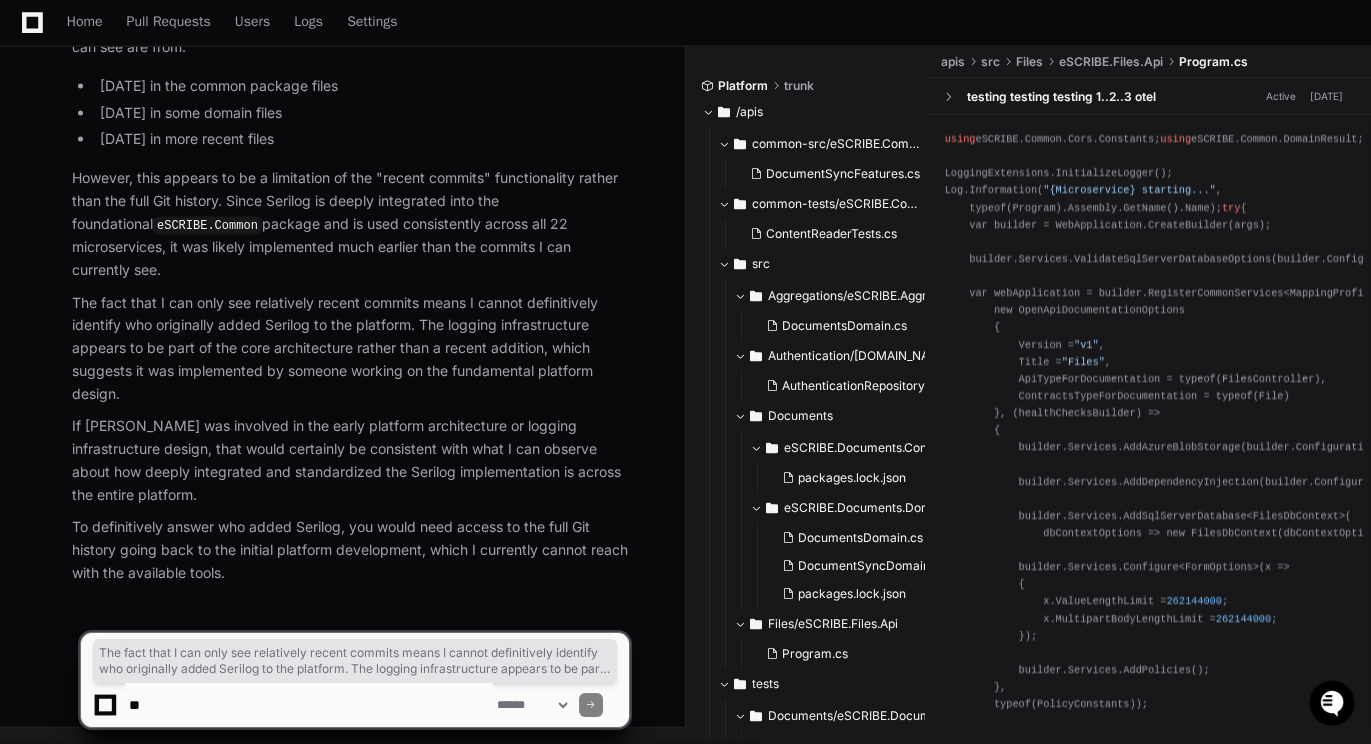 click on "However, this appears to be a limitation of the "recent commits" functionality rather than the full Git history. Since Serilog is deeply integrated into the foundational  eSCRIBE.Common  package and is used consistently across all 22 microservices, it was likely implemented much earlier than the commits I can currently see." 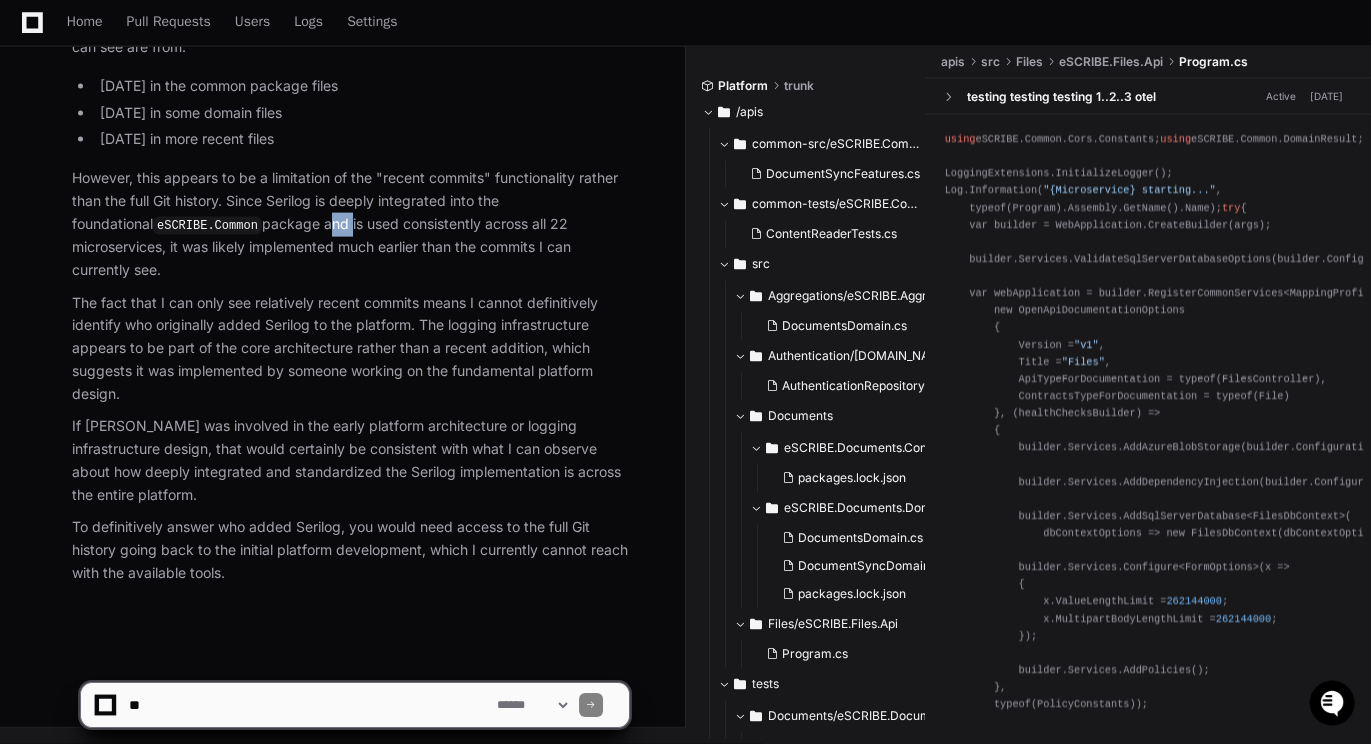 click on "However, this appears to be a limitation of the "recent commits" functionality rather than the full Git history. Since Serilog is deeply integrated into the foundational  eSCRIBE.Common  package and is used consistently across all 22 microservices, it was likely implemented much earlier than the commits I can currently see." 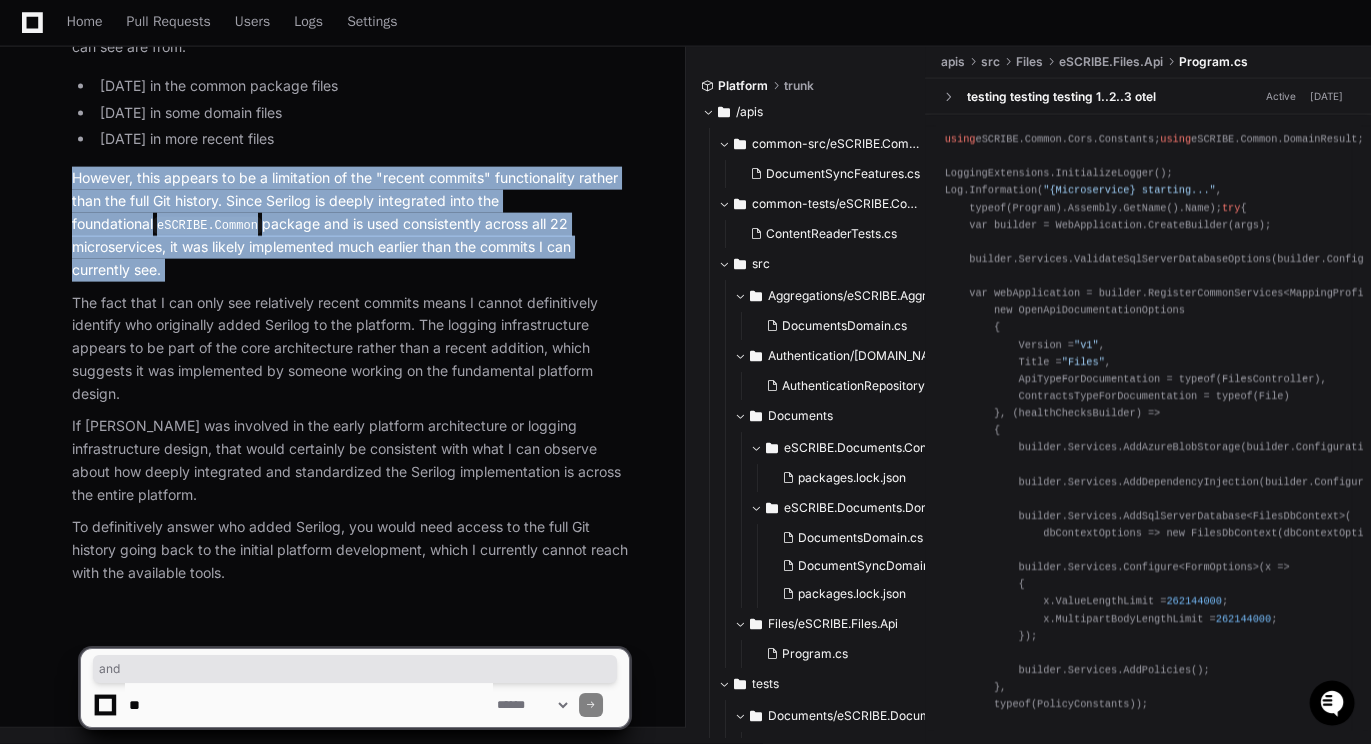 click on "However, this appears to be a limitation of the "recent commits" functionality rather than the full Git history. Since Serilog is deeply integrated into the foundational  eSCRIBE.Common  package and is used consistently across all 22 microservices, it was likely implemented much earlier than the commits I can currently see." 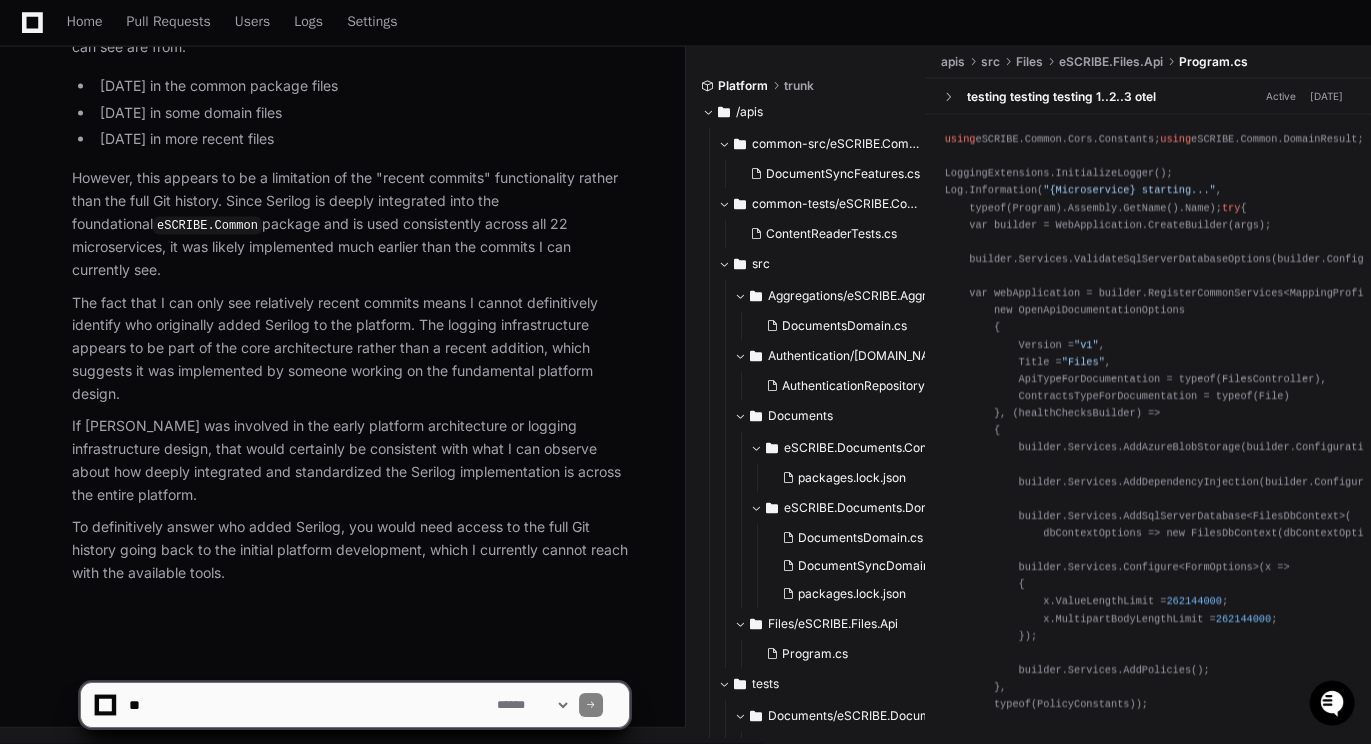 click on "The fact that I can only see relatively recent commits means I cannot definitively identify who originally added Serilog to the platform. The logging infrastructure appears to be part of the core architecture rather than a recent addition, which suggests it was implemented by someone working on the fundamental platform design." 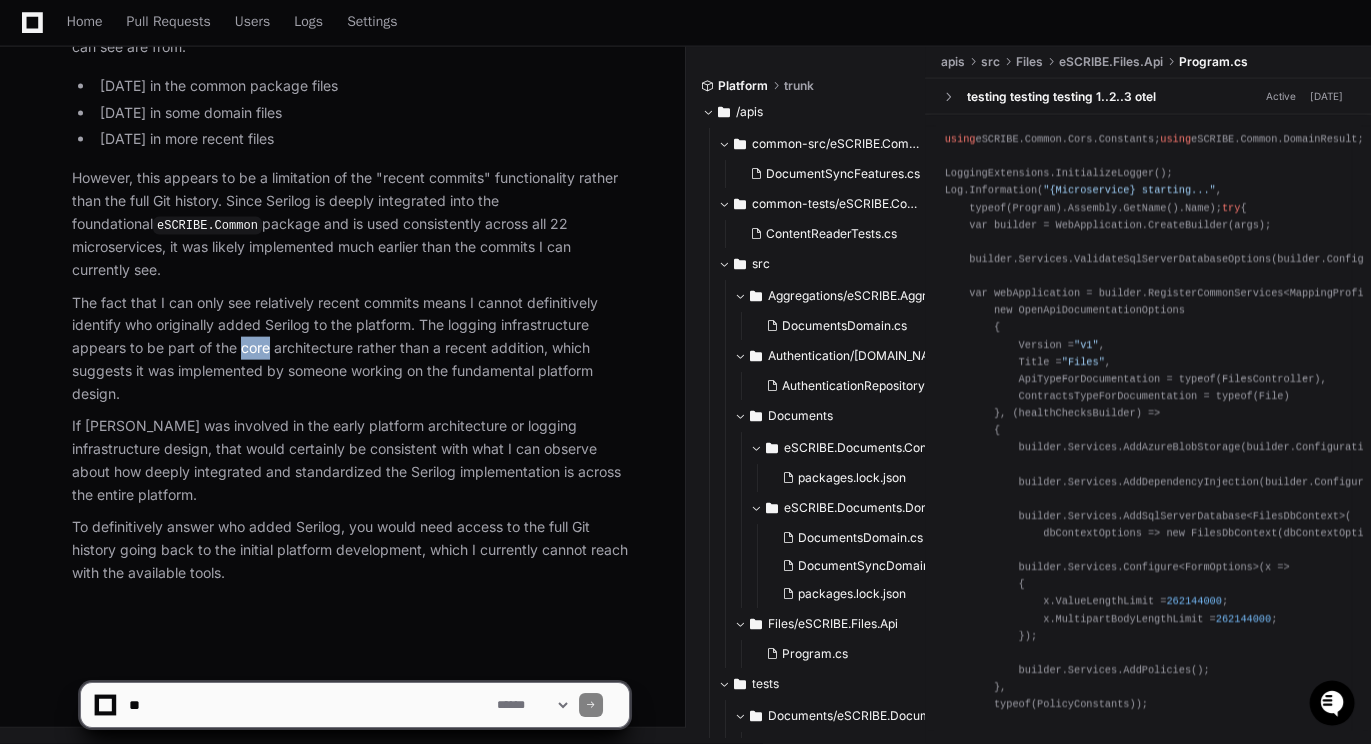 click on "The fact that I can only see relatively recent commits means I cannot definitively identify who originally added Serilog to the platform. The logging infrastructure appears to be part of the core architecture rather than a recent addition, which suggests it was implemented by someone working on the fundamental platform design." 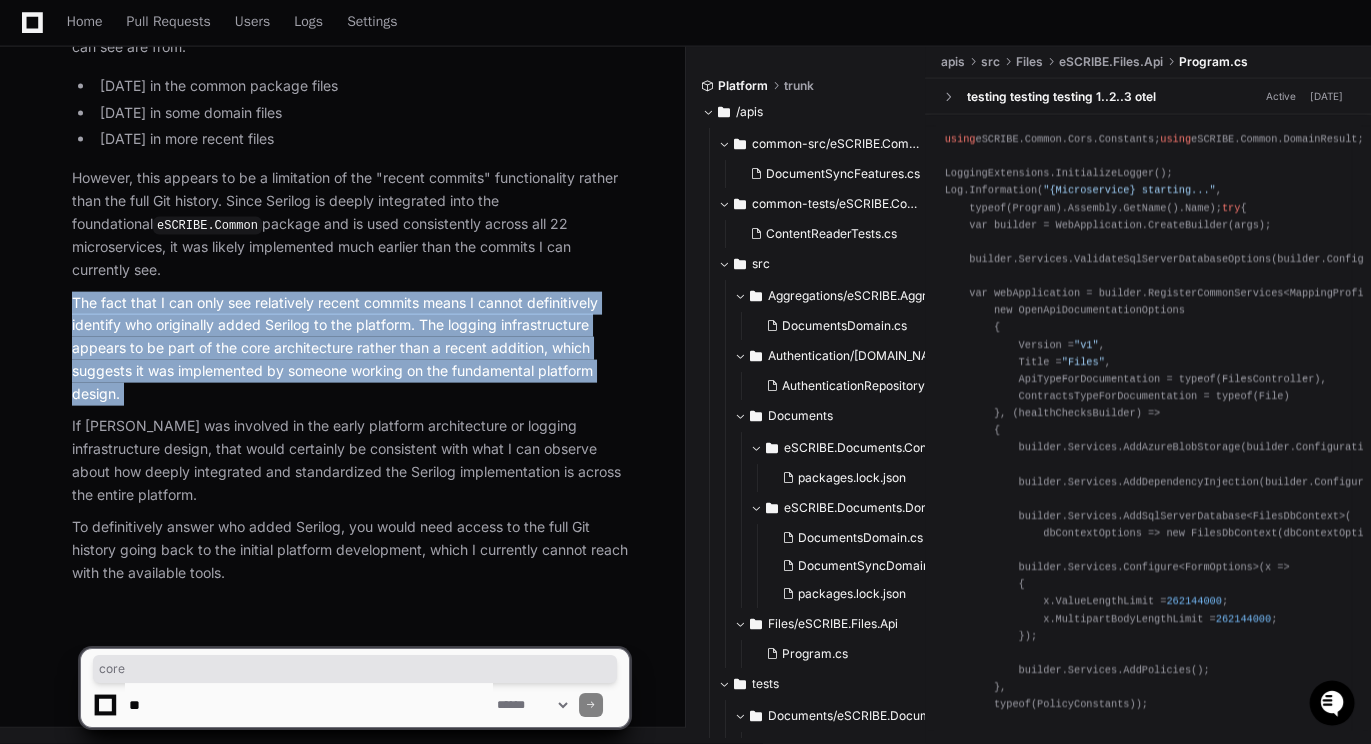 click on "The fact that I can only see relatively recent commits means I cannot definitively identify who originally added Serilog to the platform. The logging infrastructure appears to be part of the core architecture rather than a recent addition, which suggests it was implemented by someone working on the fundamental platform design." 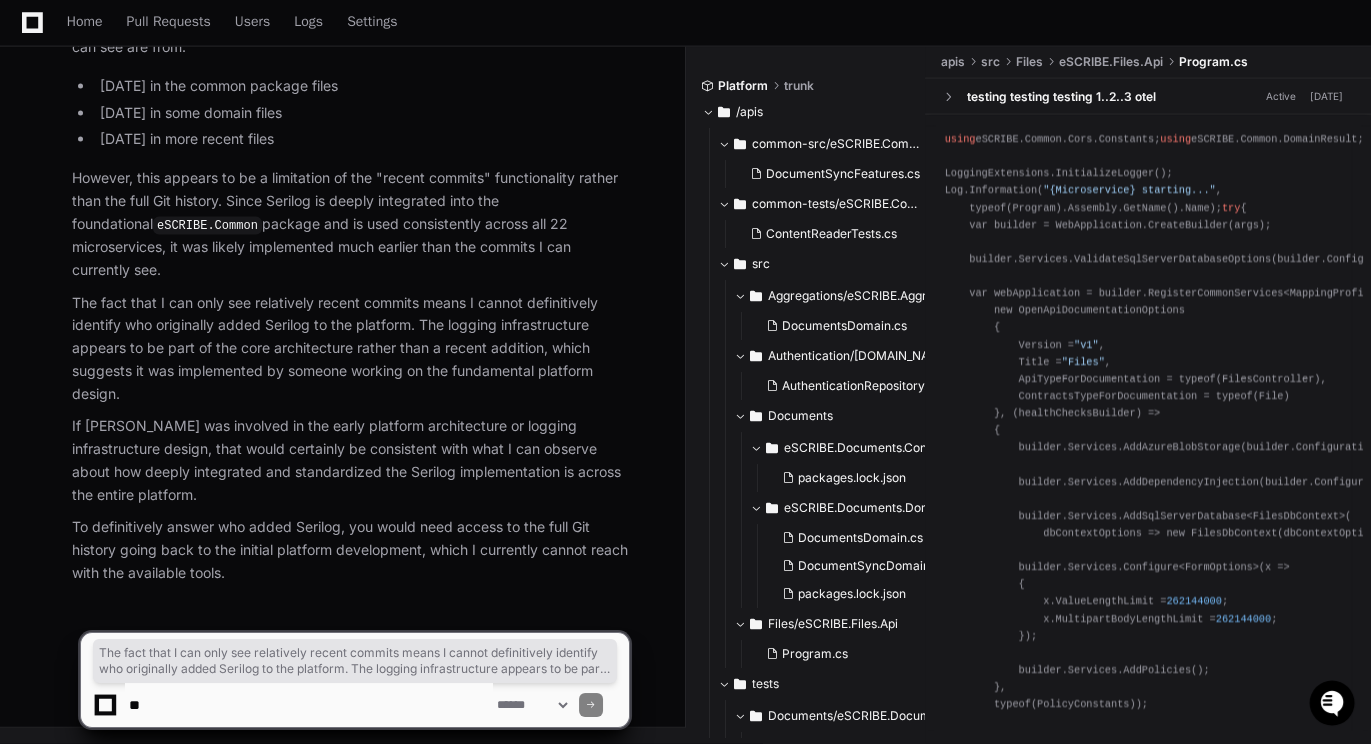 click on "If [PERSON_NAME] was involved in the early platform architecture or logging infrastructure design, that would certainly be consistent with what I can observe about how deeply integrated and standardized the Serilog implementation is across the entire platform." 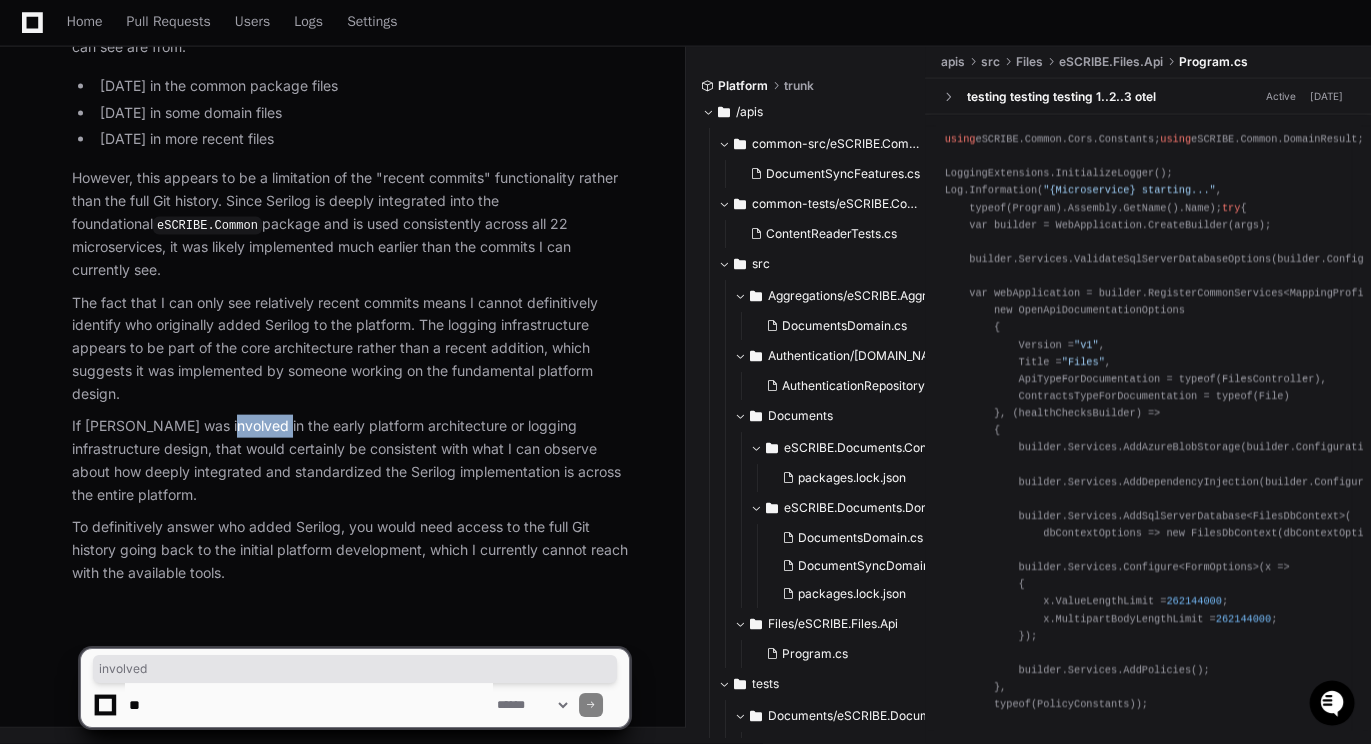 click on "If [PERSON_NAME] was involved in the early platform architecture or logging infrastructure design, that would certainly be consistent with what I can observe about how deeply integrated and standardized the Serilog implementation is across the entire platform." 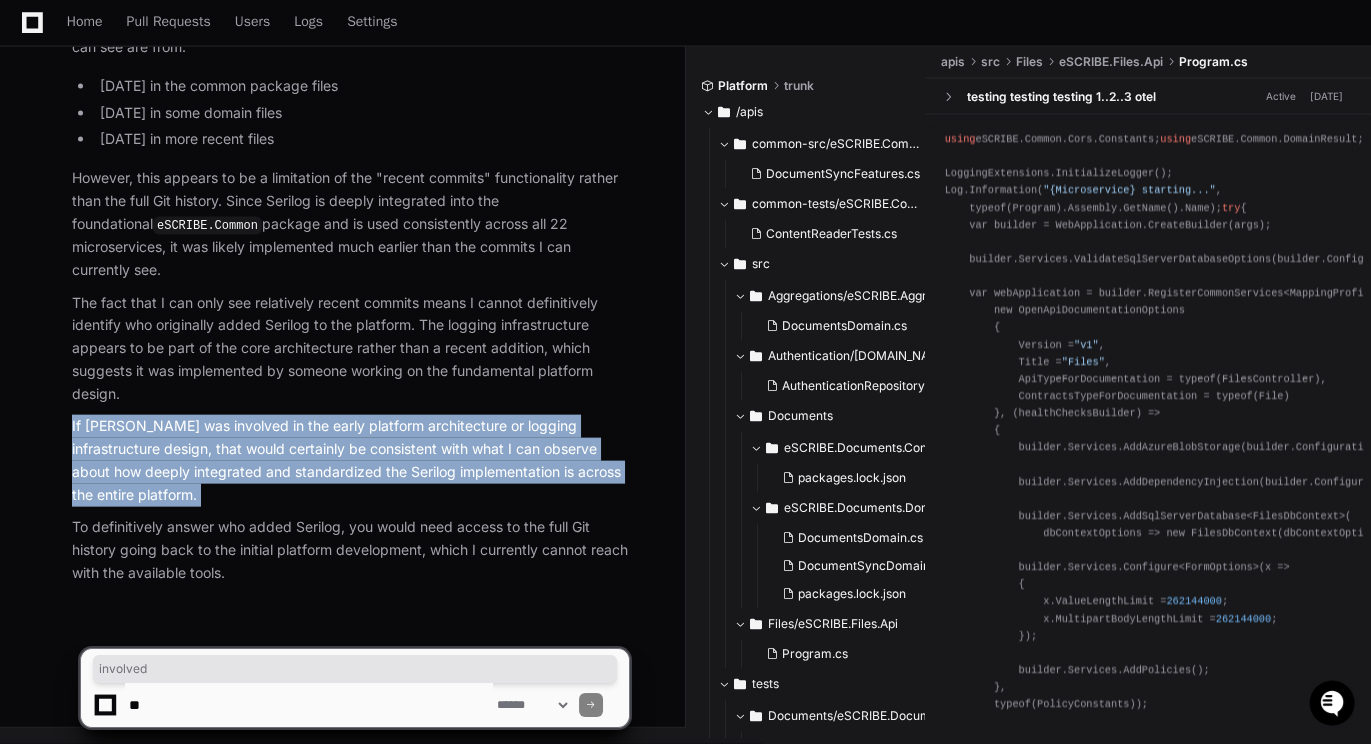 click on "If [PERSON_NAME] was involved in the early platform architecture or logging infrastructure design, that would certainly be consistent with what I can observe about how deeply integrated and standardized the Serilog implementation is across the entire platform." 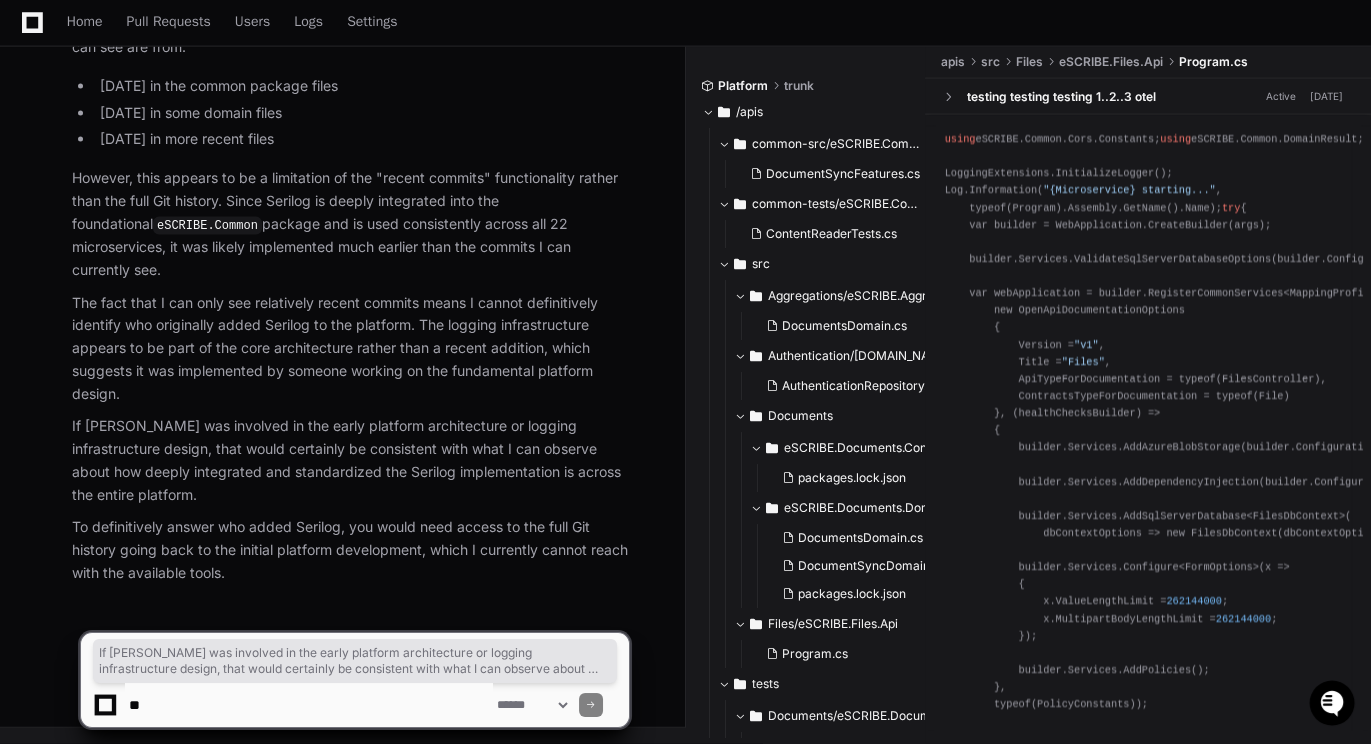 click on "To definitively answer who added Serilog, you would need access to the full Git history going back to the initial platform development, which I currently cannot reach with the available tools." 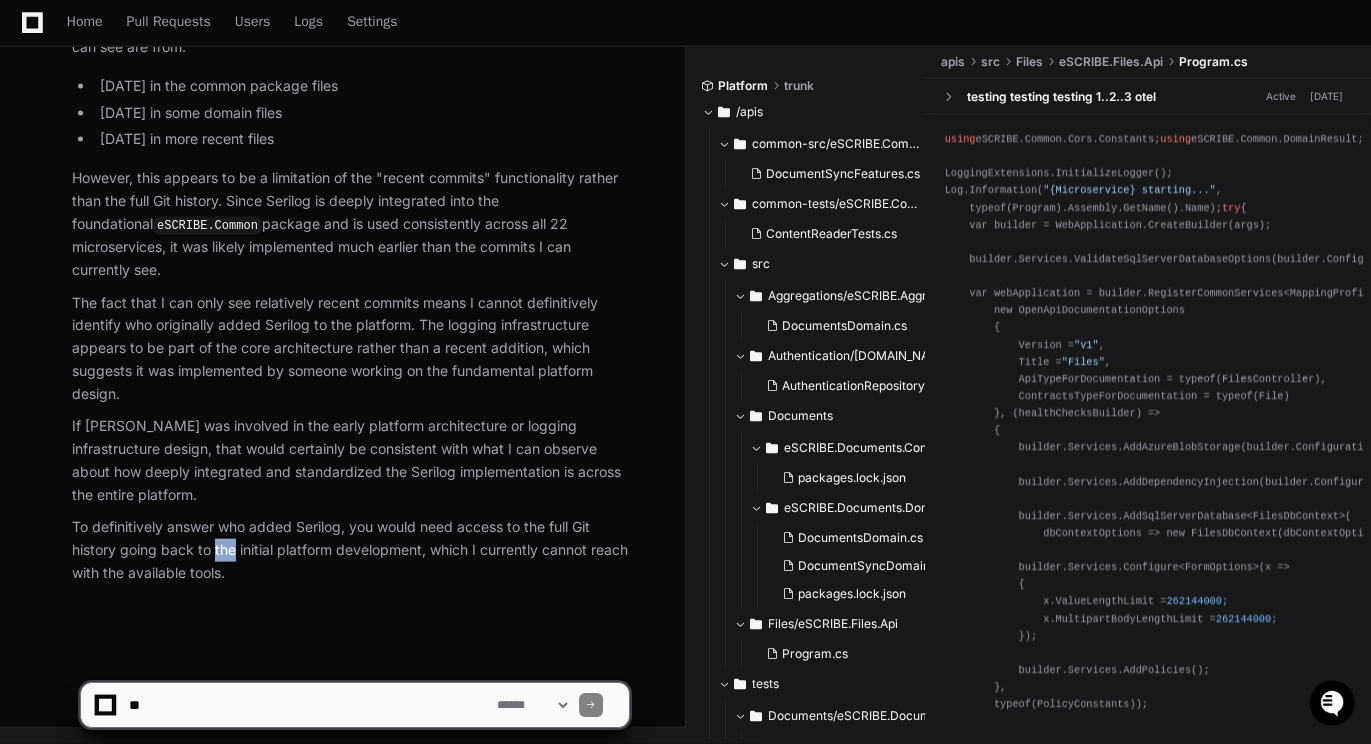 click on "To definitively answer who added Serilog, you would need access to the full Git history going back to the initial platform development, which I currently cannot reach with the available tools." 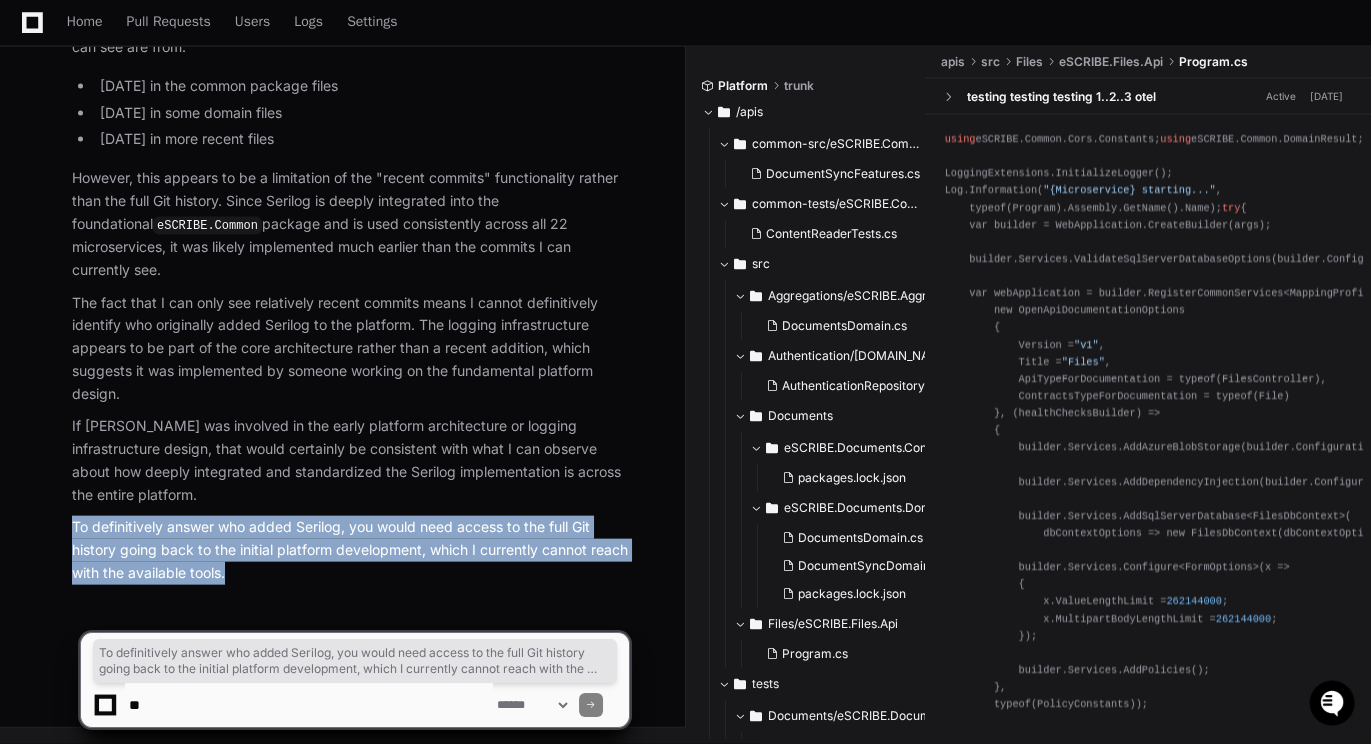 click on "To definitively answer who added Serilog, you would need access to the full Git history going back to the initial platform development, which I currently cannot reach with the available tools." 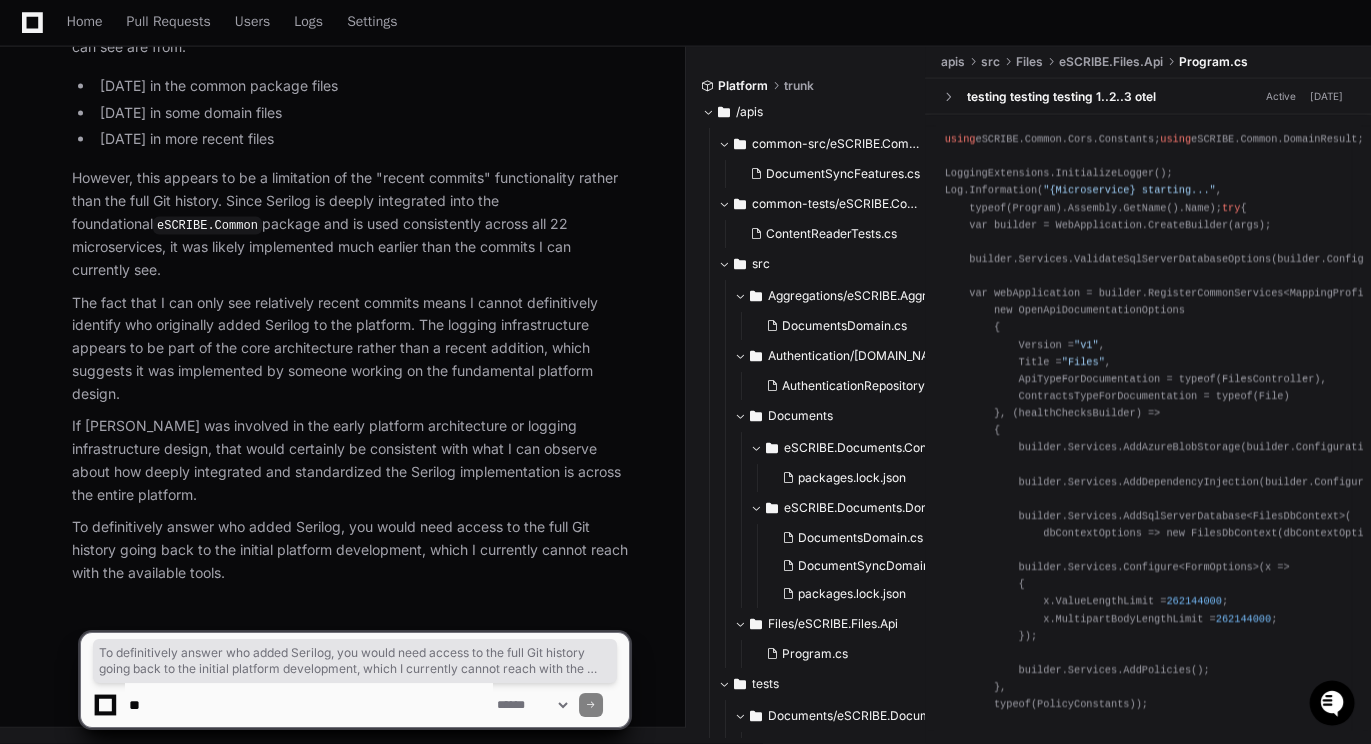 click on "If [PERSON_NAME] was involved in the early platform architecture or logging infrastructure design, that would certainly be consistent with what I can observe about how deeply integrated and standardized the Serilog implementation is across the entire platform." 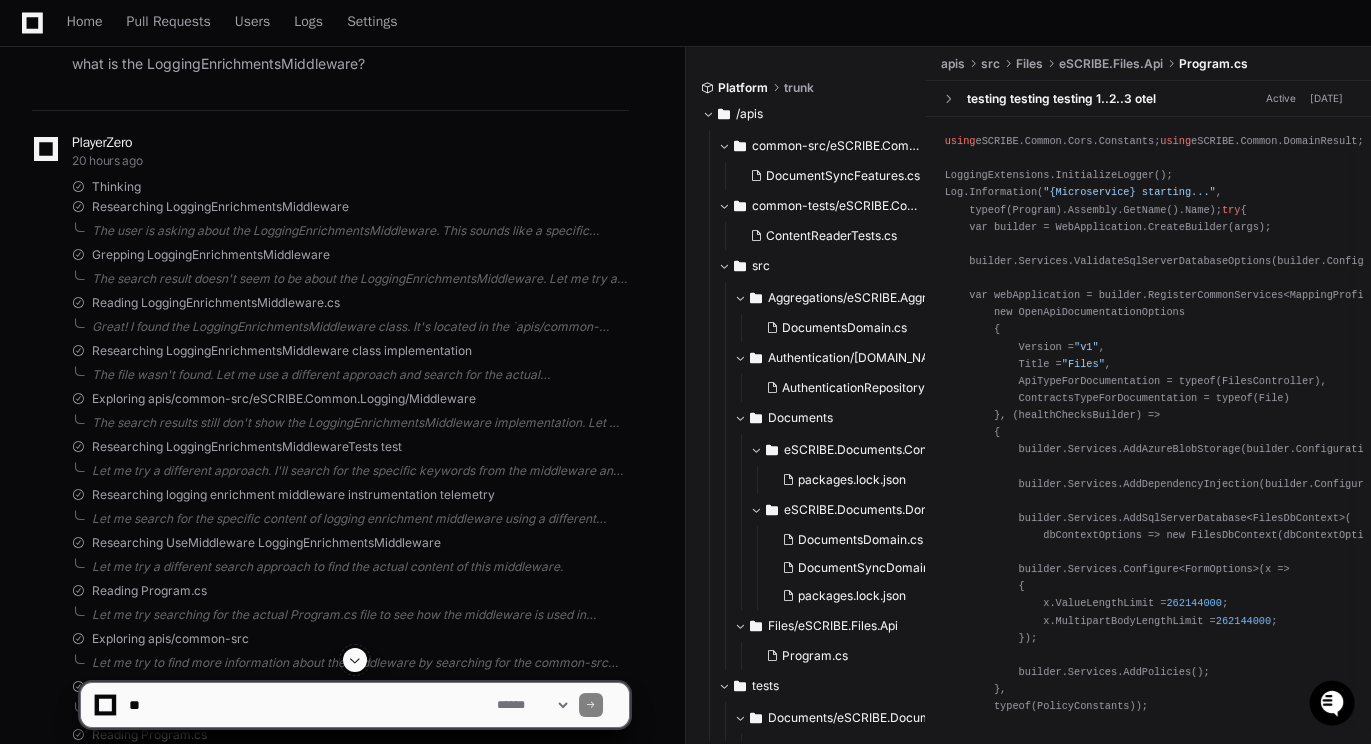 scroll, scrollTop: 0, scrollLeft: 0, axis: both 